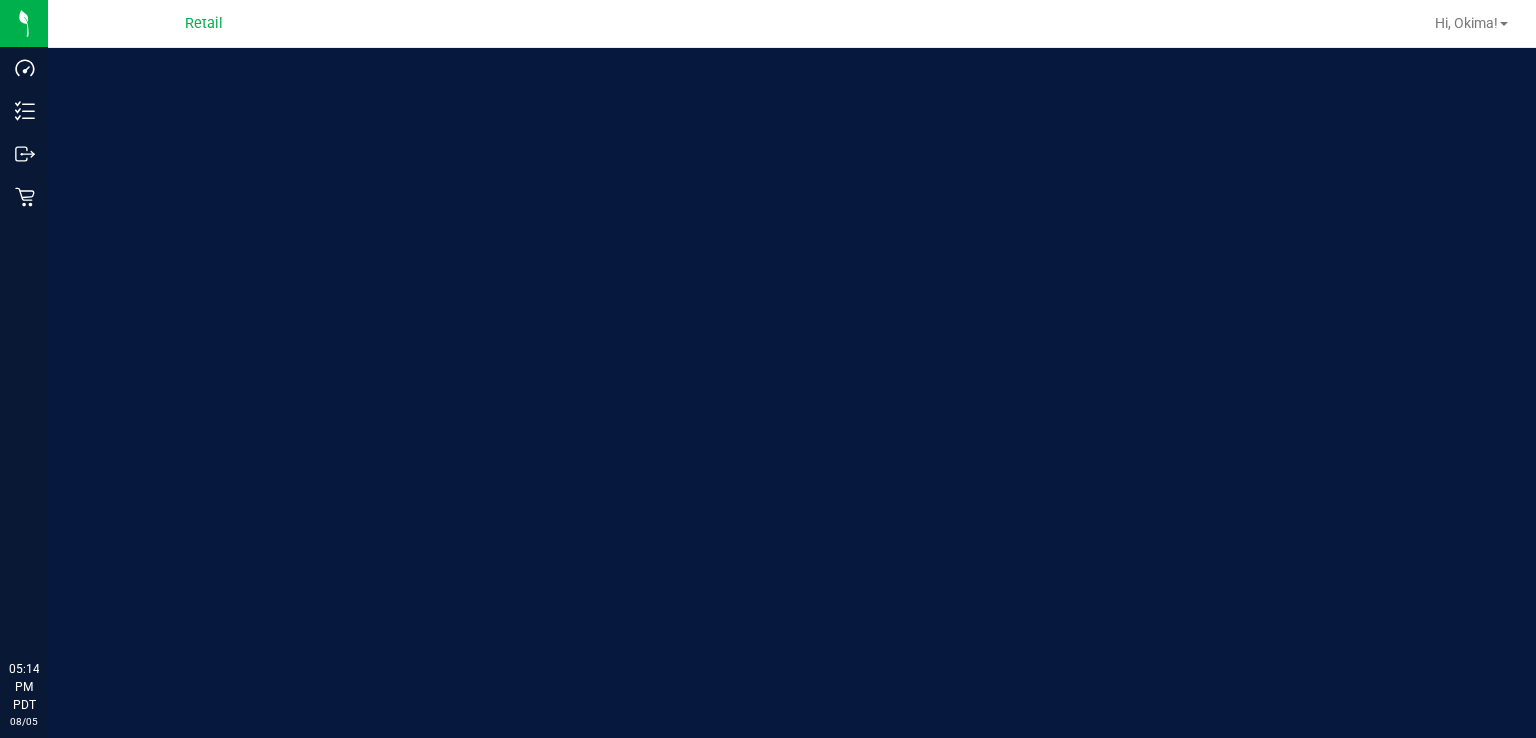 scroll, scrollTop: 0, scrollLeft: 0, axis: both 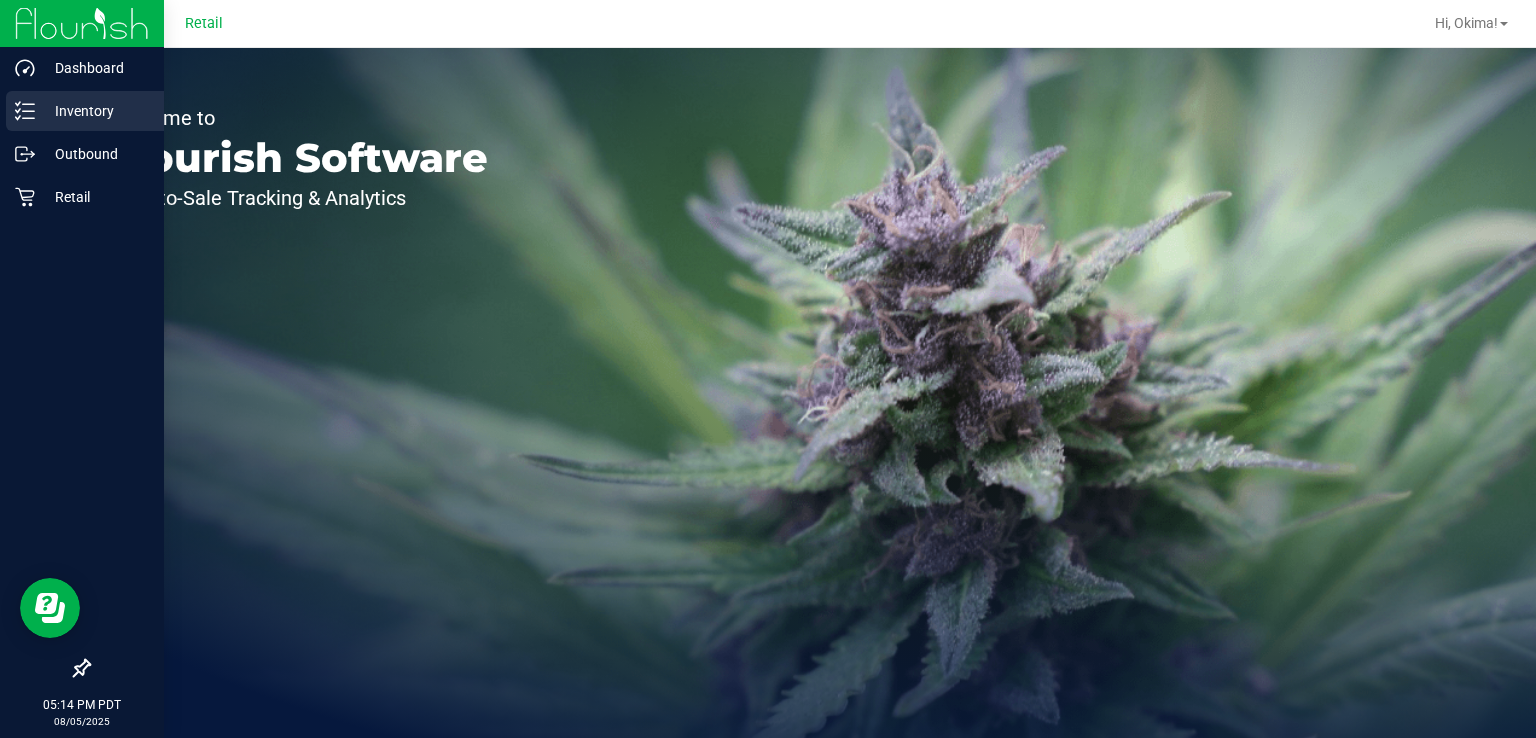 click 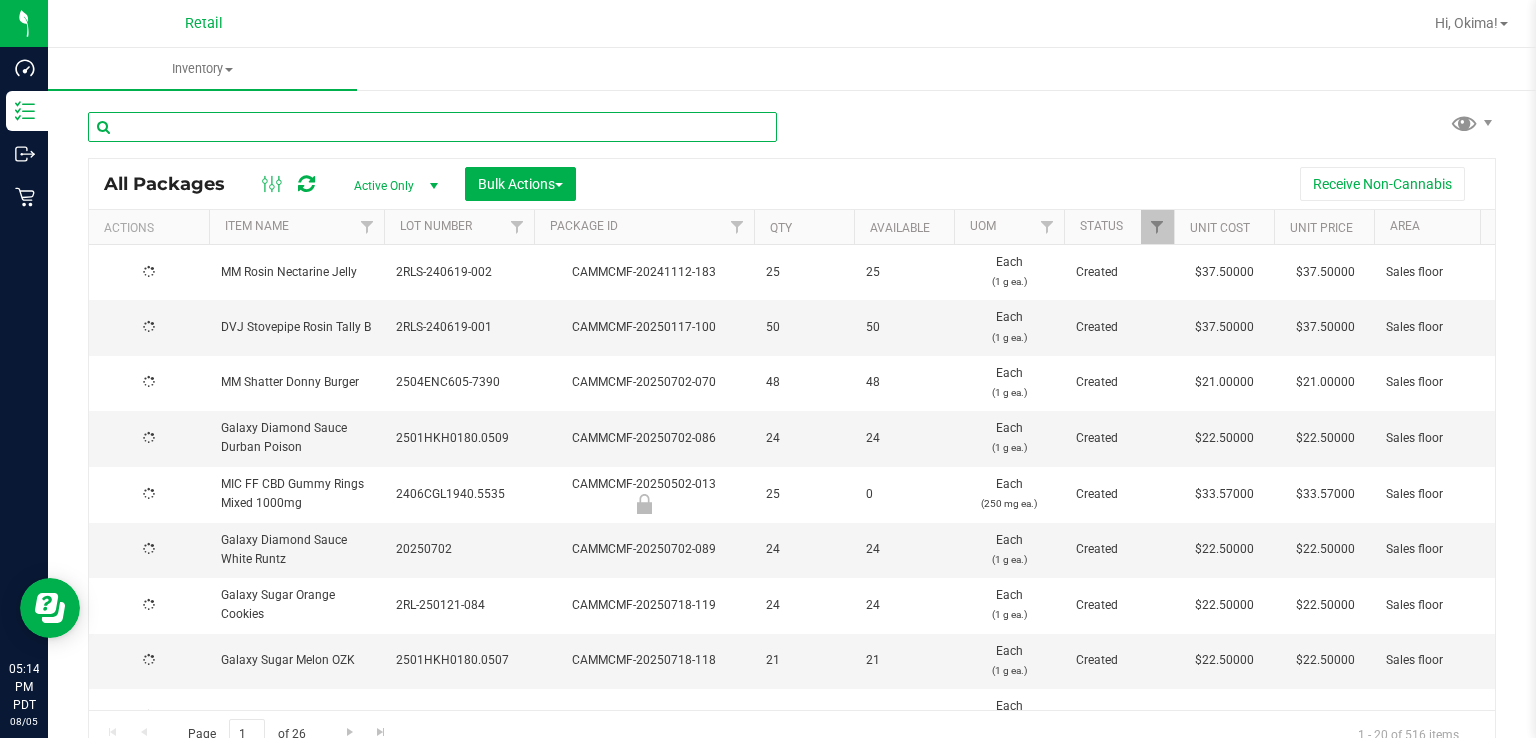 click at bounding box center (432, 127) 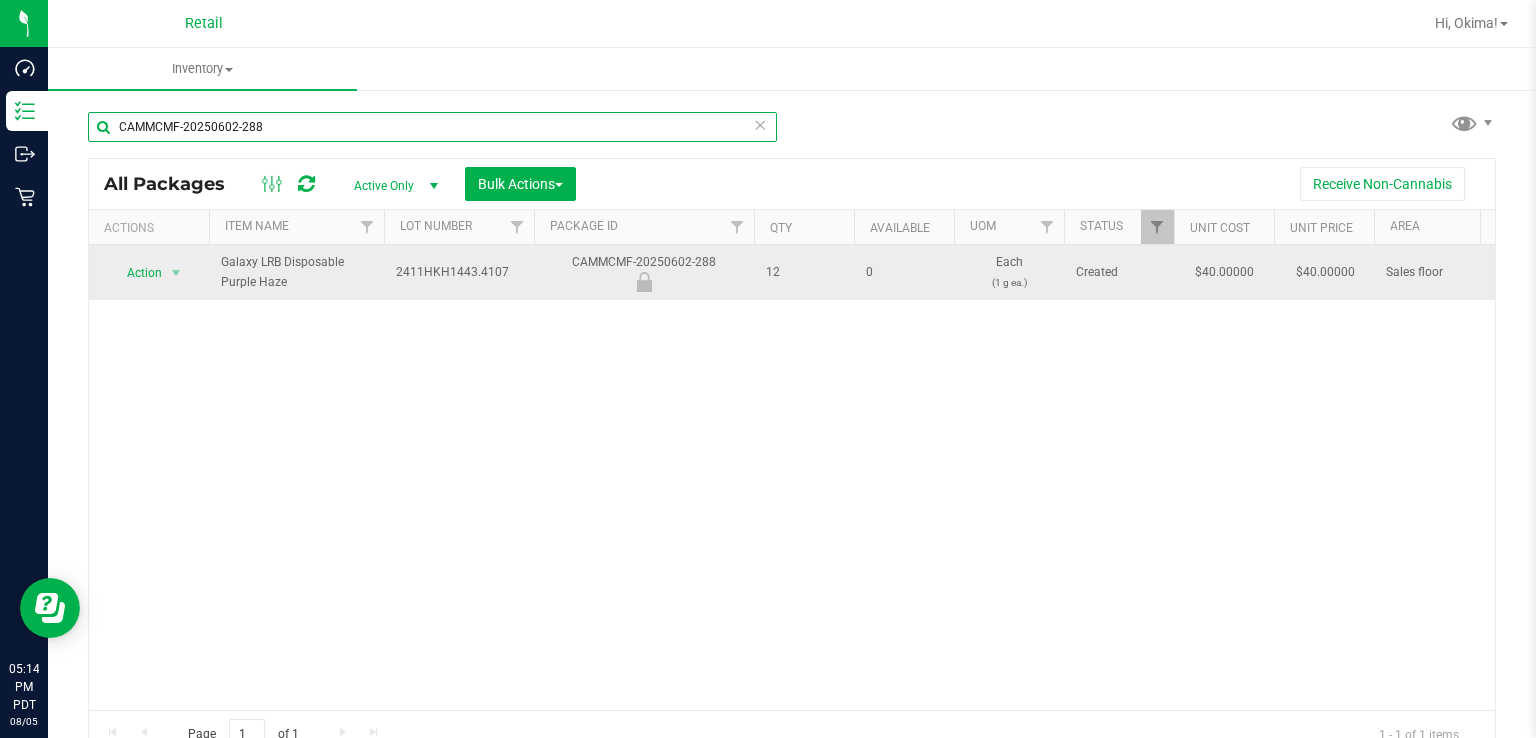 type on "CAMMCMF-20250602-288" 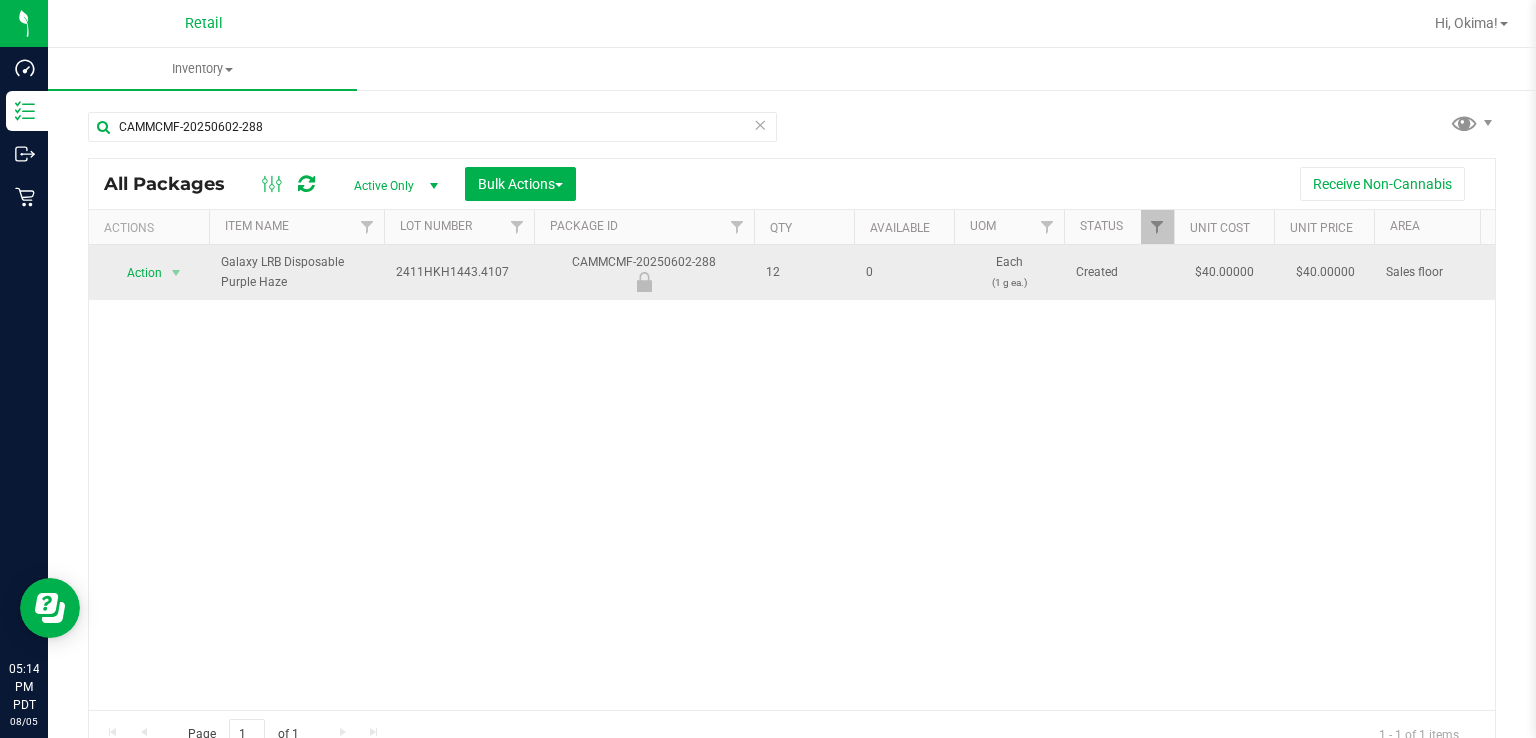 click on "Action" at bounding box center (136, 273) 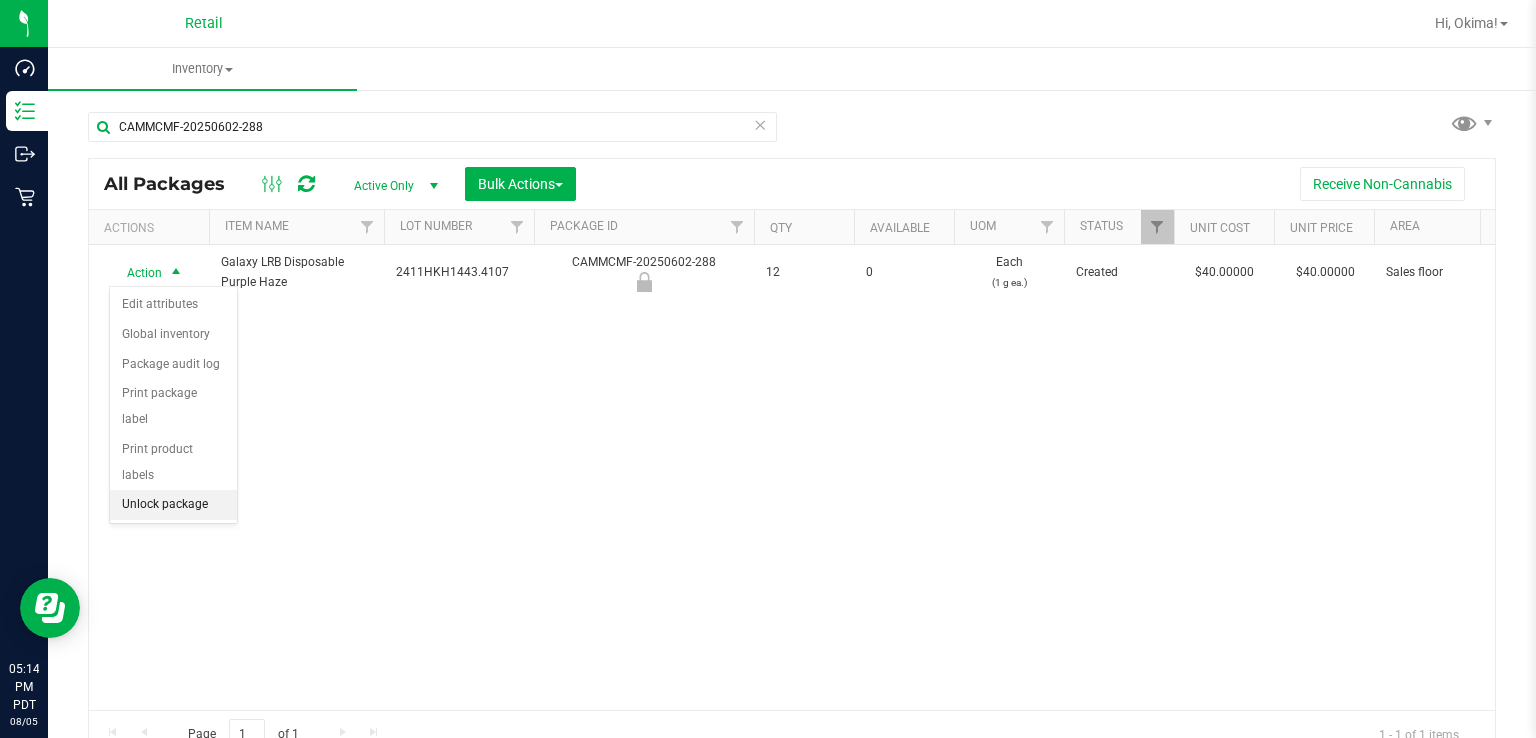 click on "Unlock package" at bounding box center [173, 505] 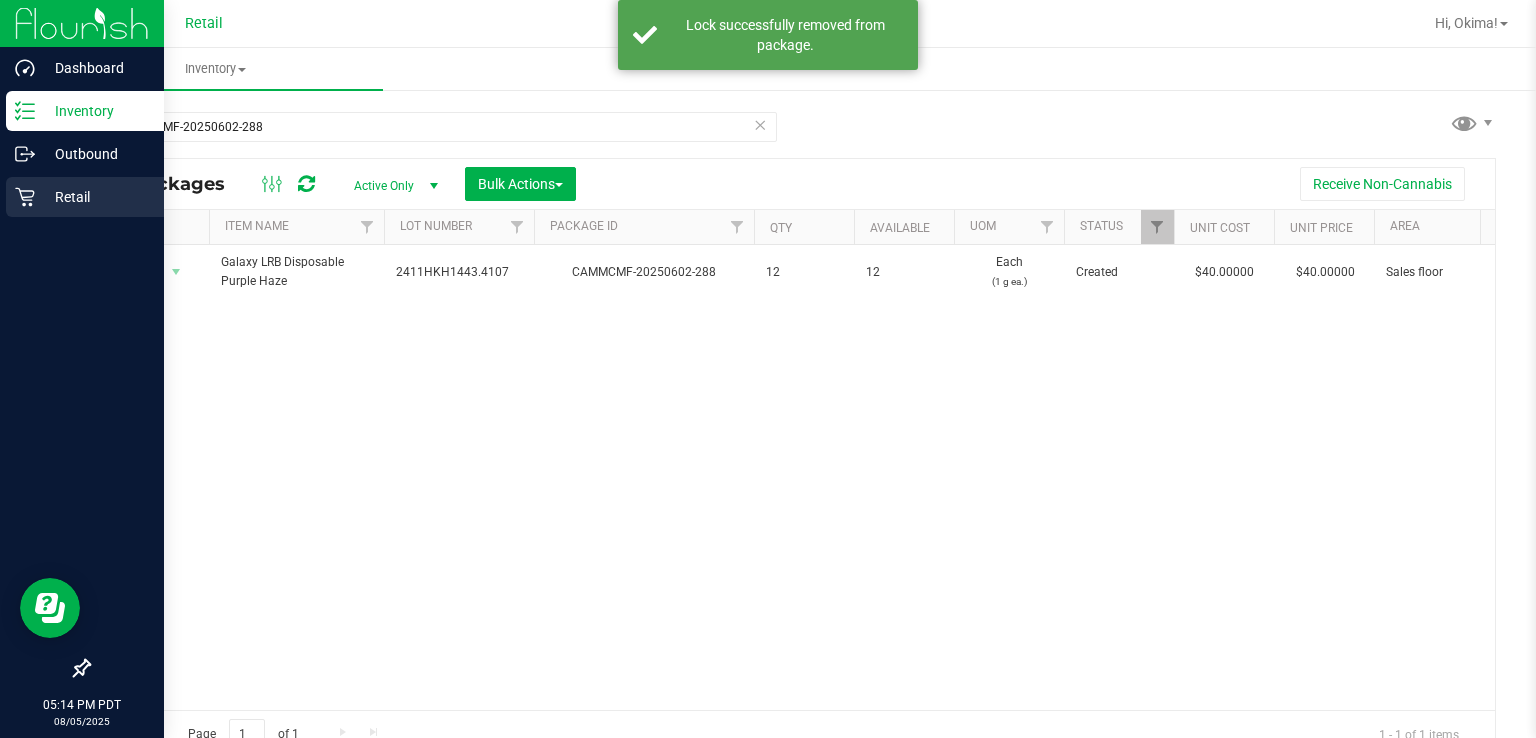 click on "Retail" at bounding box center (95, 197) 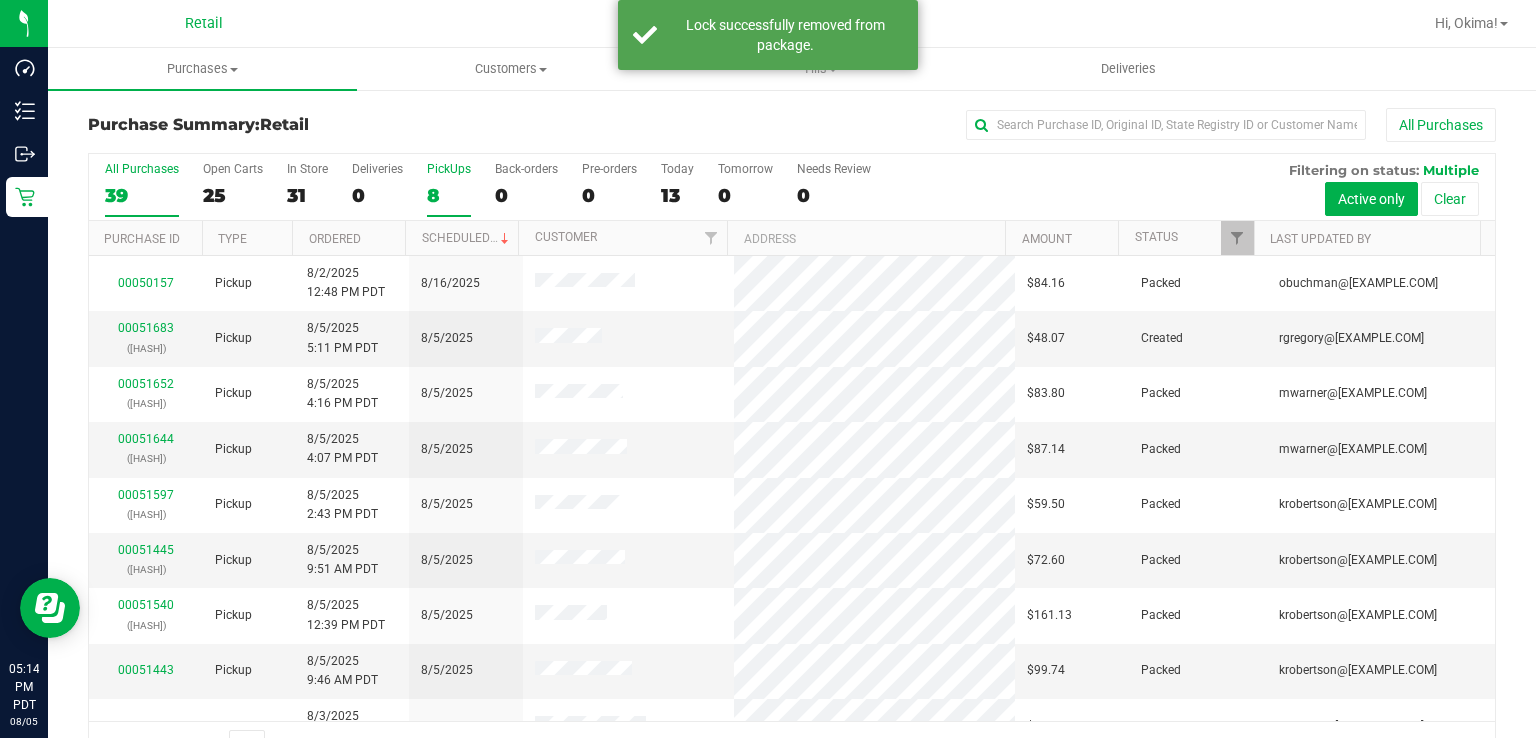 click on "PickUps
8" at bounding box center [449, 189] 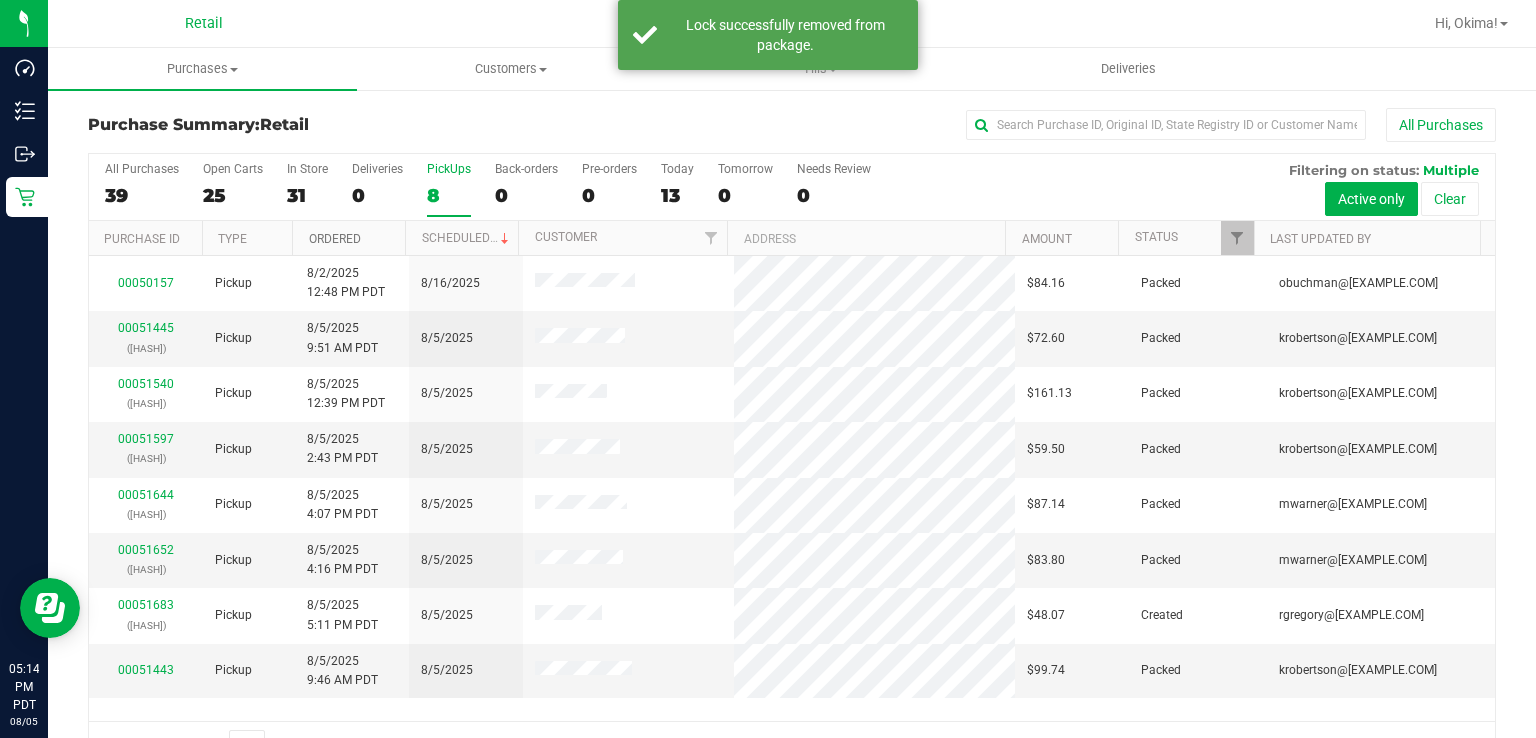 click on "Ordered" at bounding box center [335, 239] 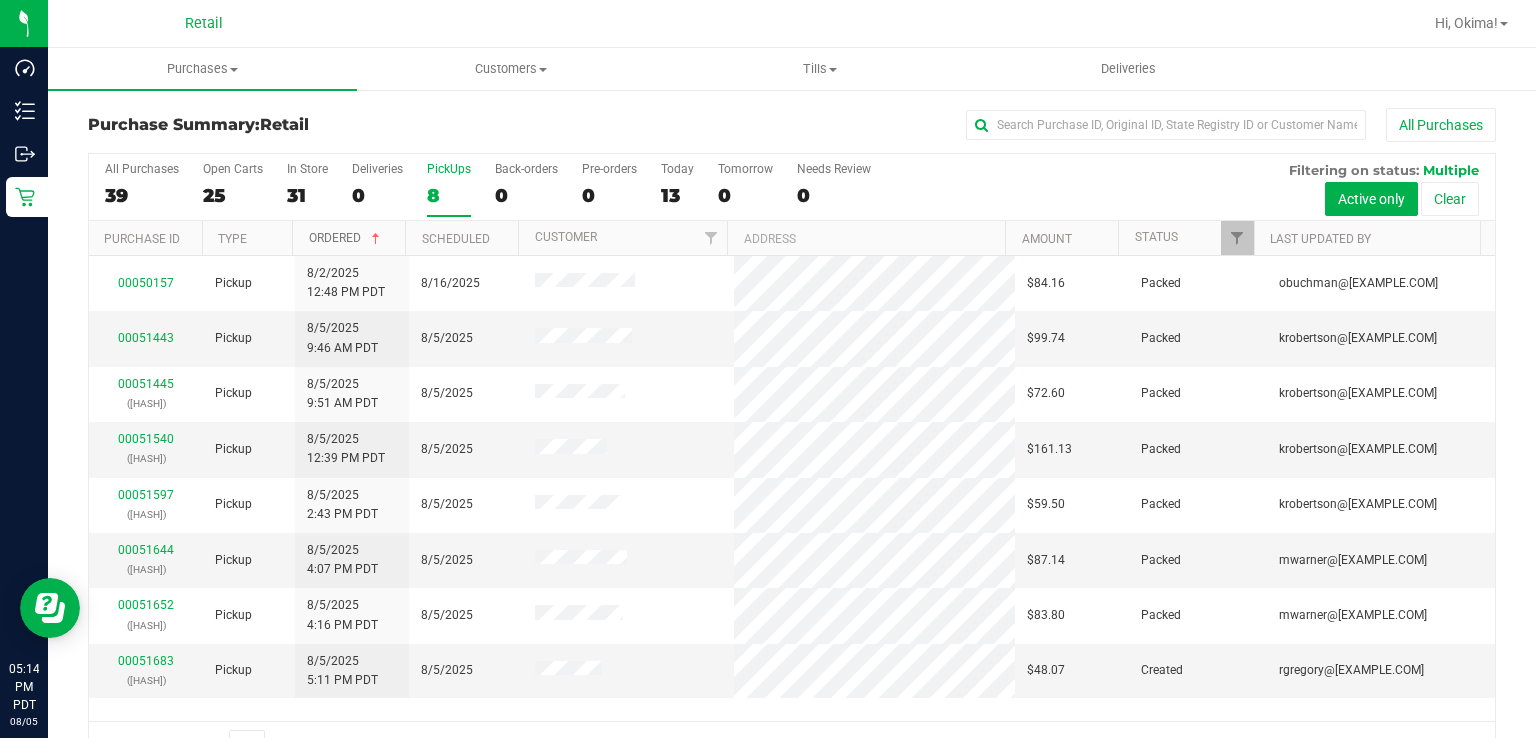 scroll, scrollTop: 49, scrollLeft: 0, axis: vertical 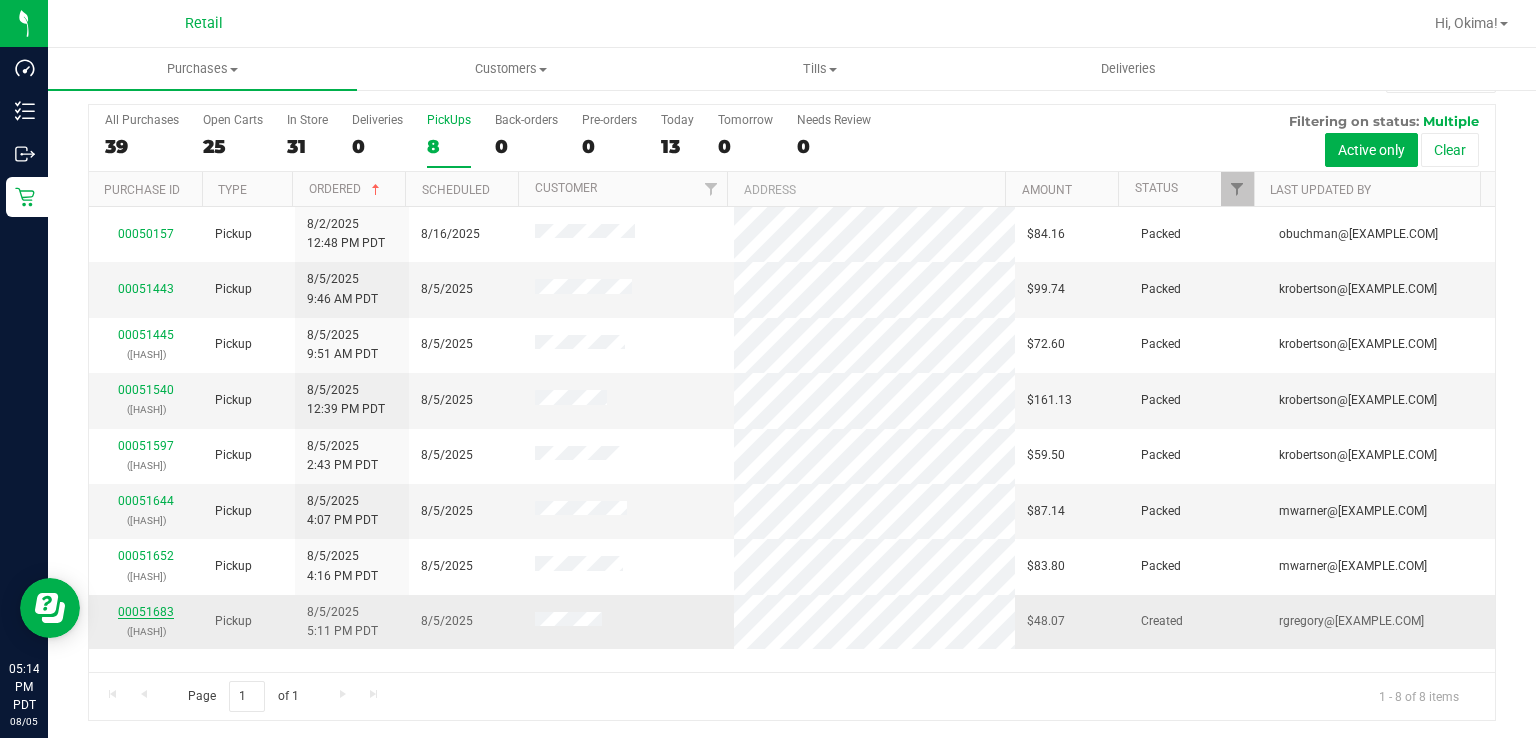 click on "00051683" at bounding box center [146, 612] 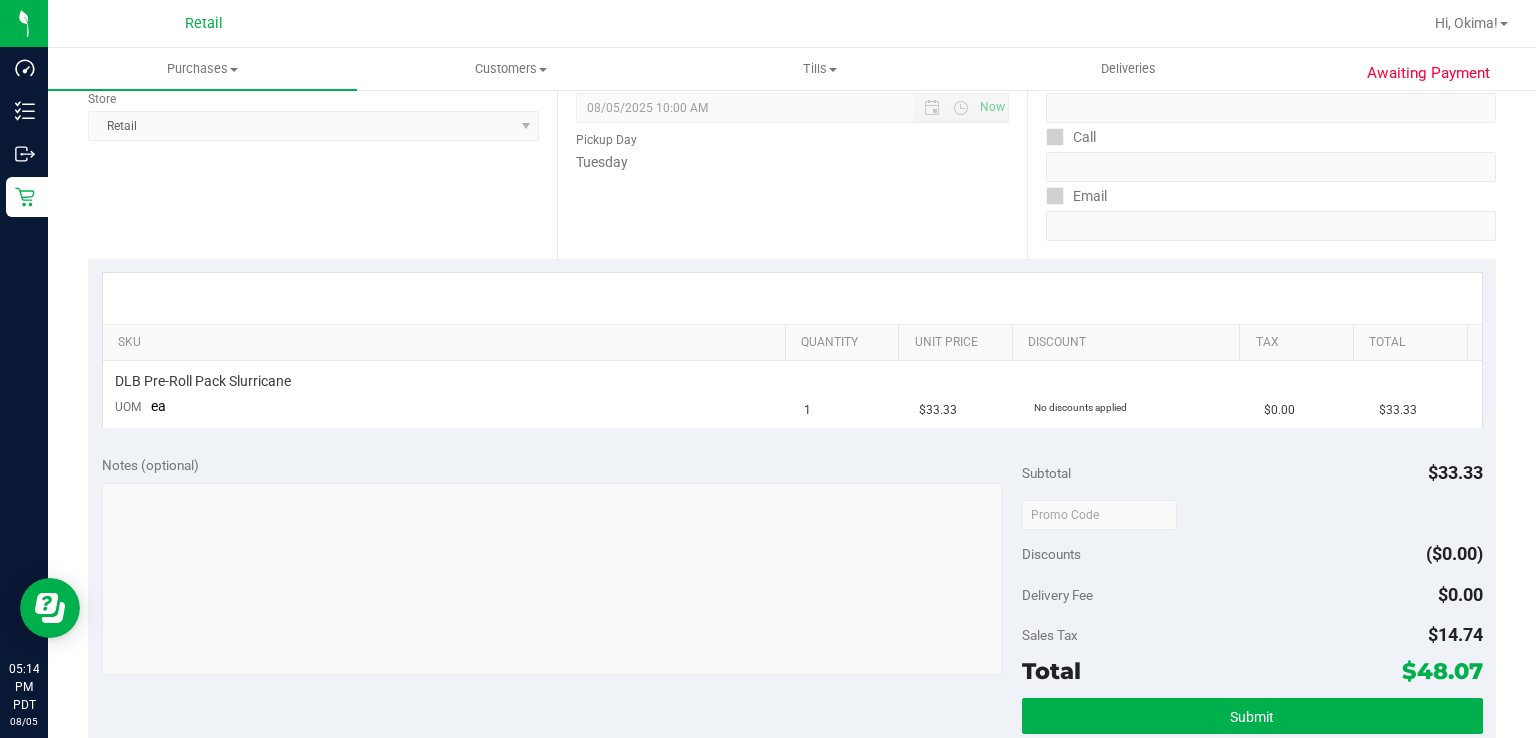scroll, scrollTop: 383, scrollLeft: 0, axis: vertical 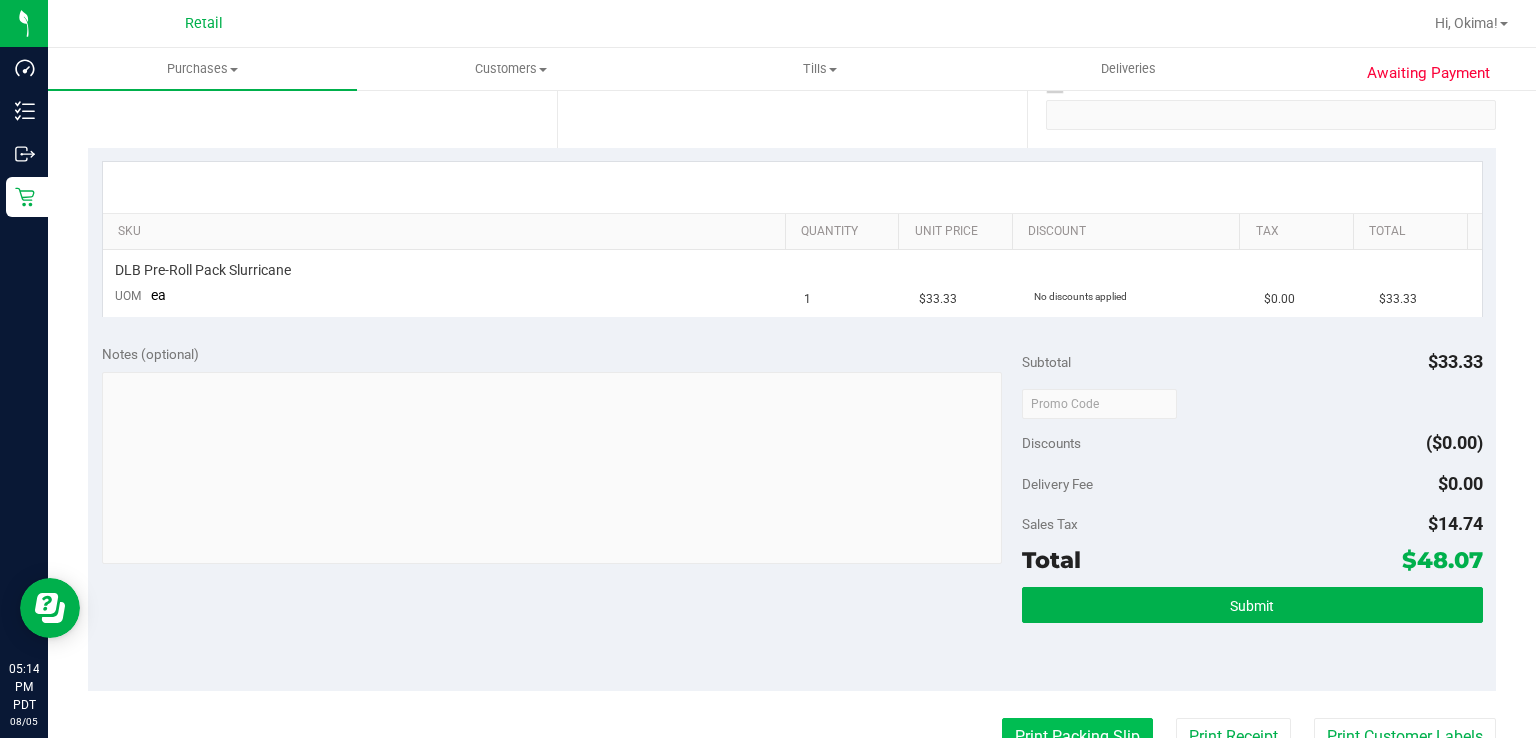 click on "Print Packing Slip" at bounding box center [1077, 737] 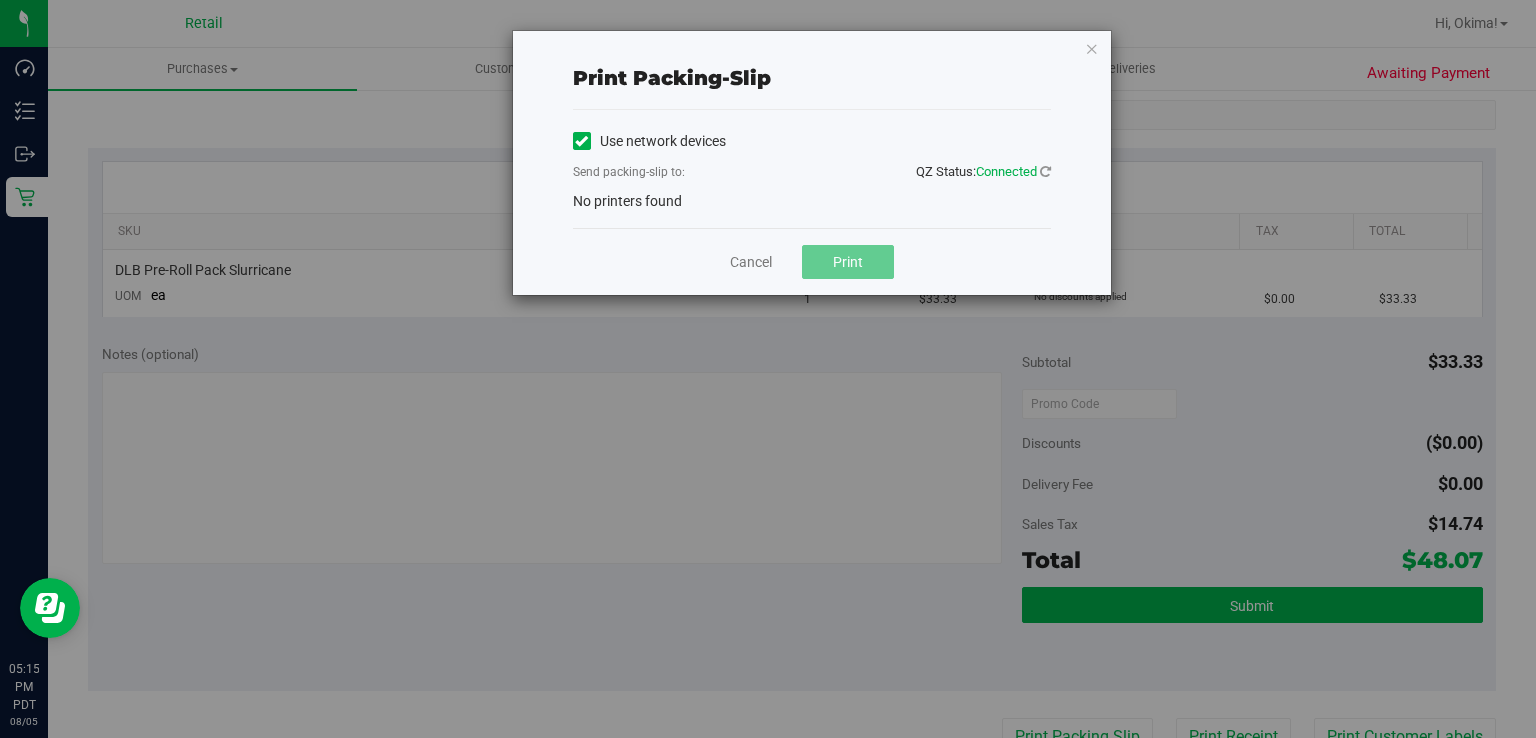 click at bounding box center [581, 141] 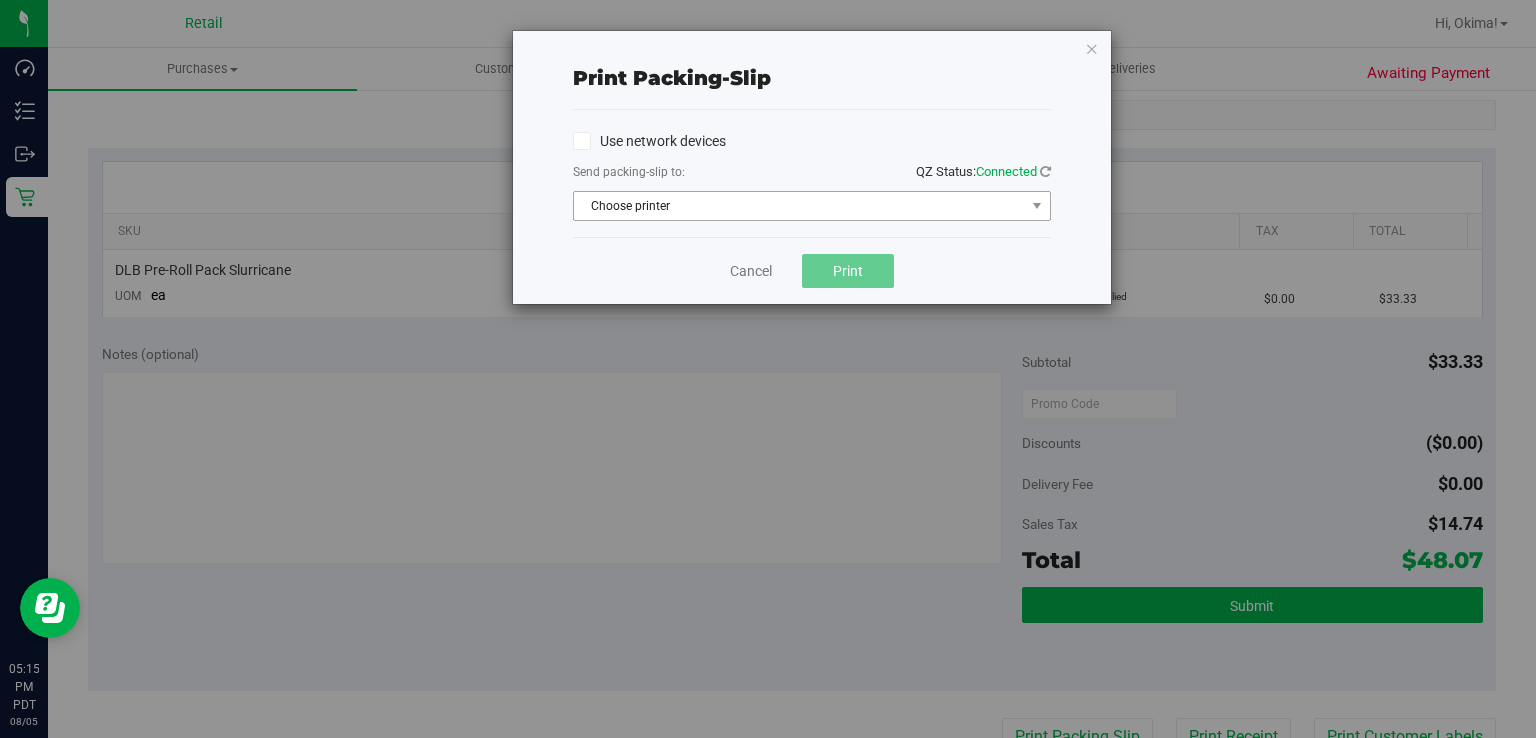 click on "Choose printer" at bounding box center [799, 206] 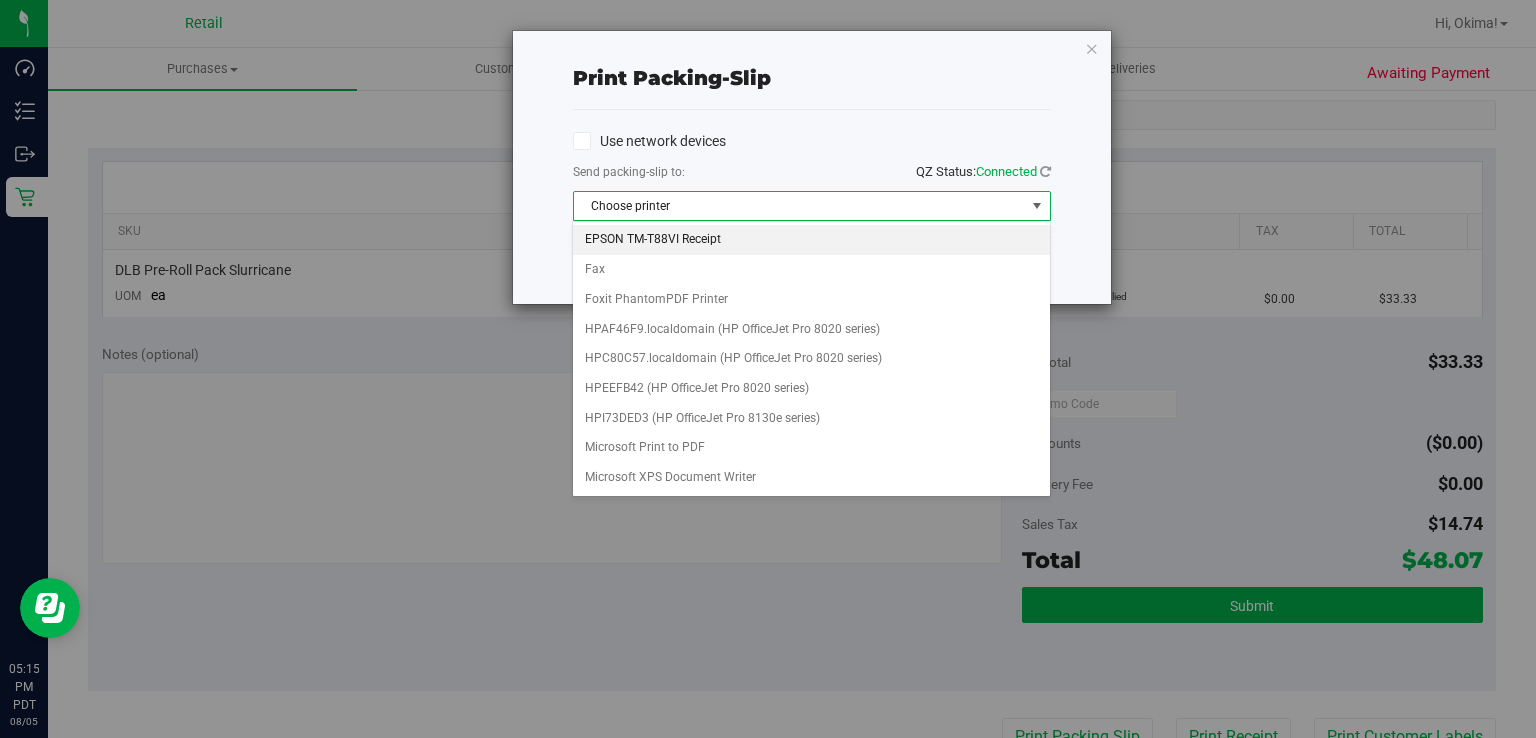 click on "EPSON TM-T88VI Receipt" at bounding box center (811, 240) 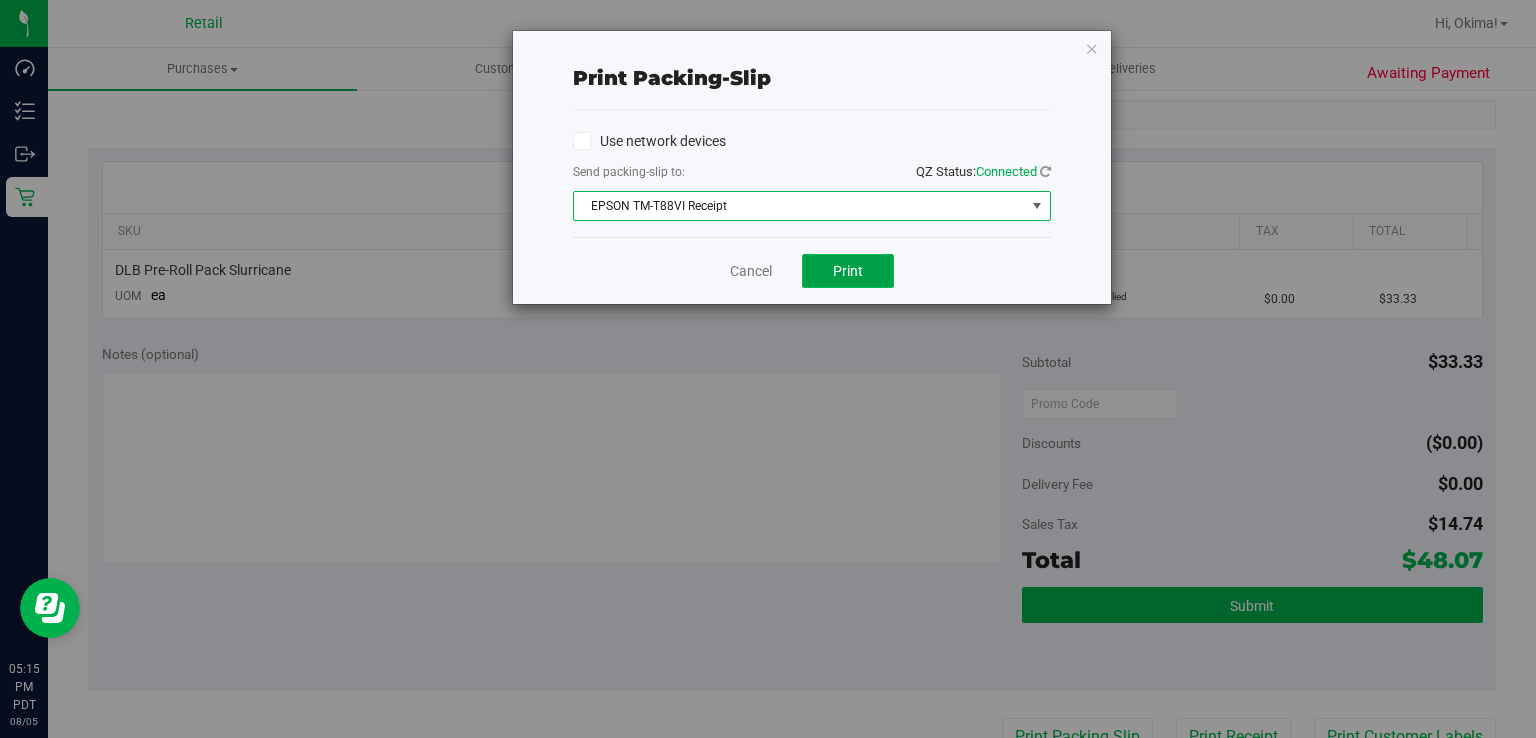 click on "Print" at bounding box center [848, 271] 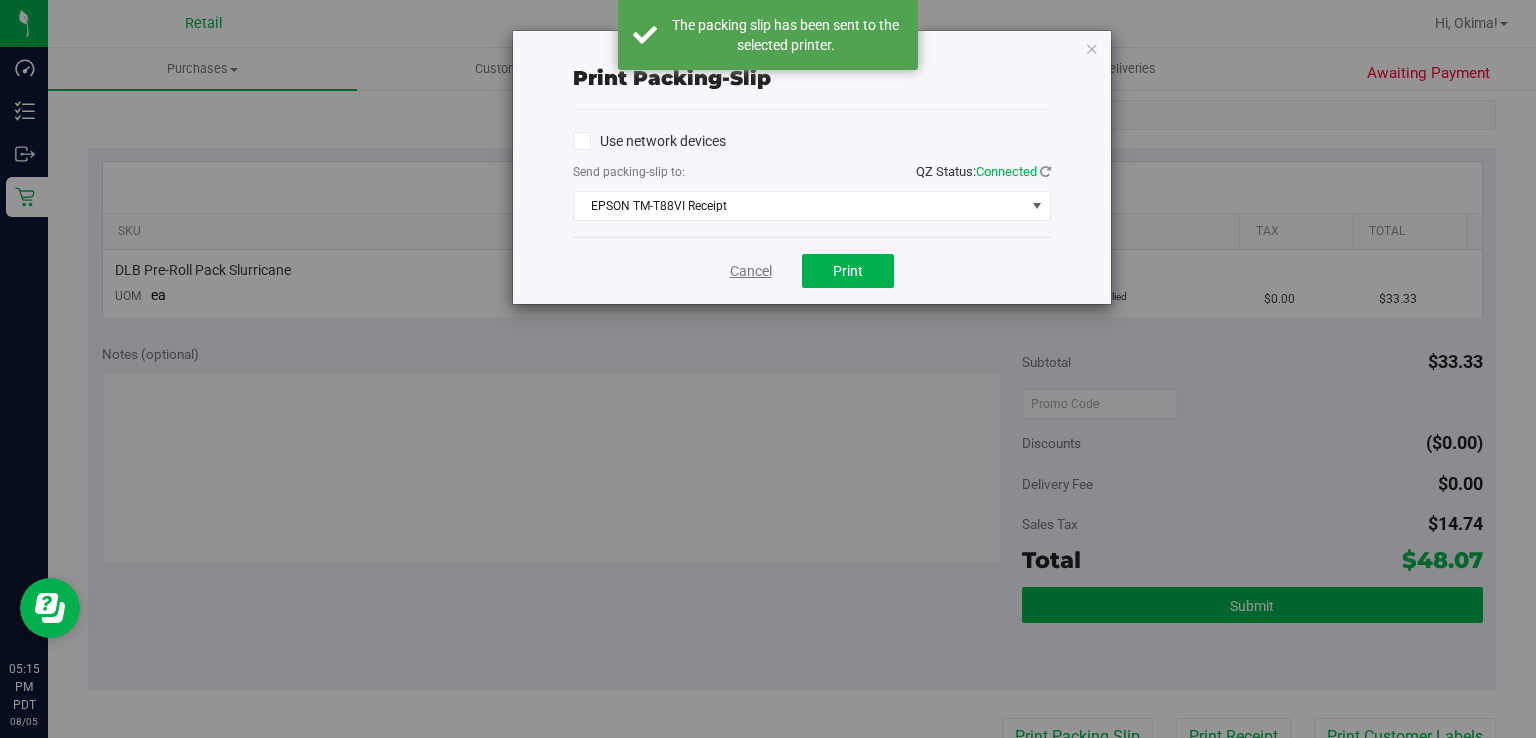 click on "Cancel" at bounding box center (751, 271) 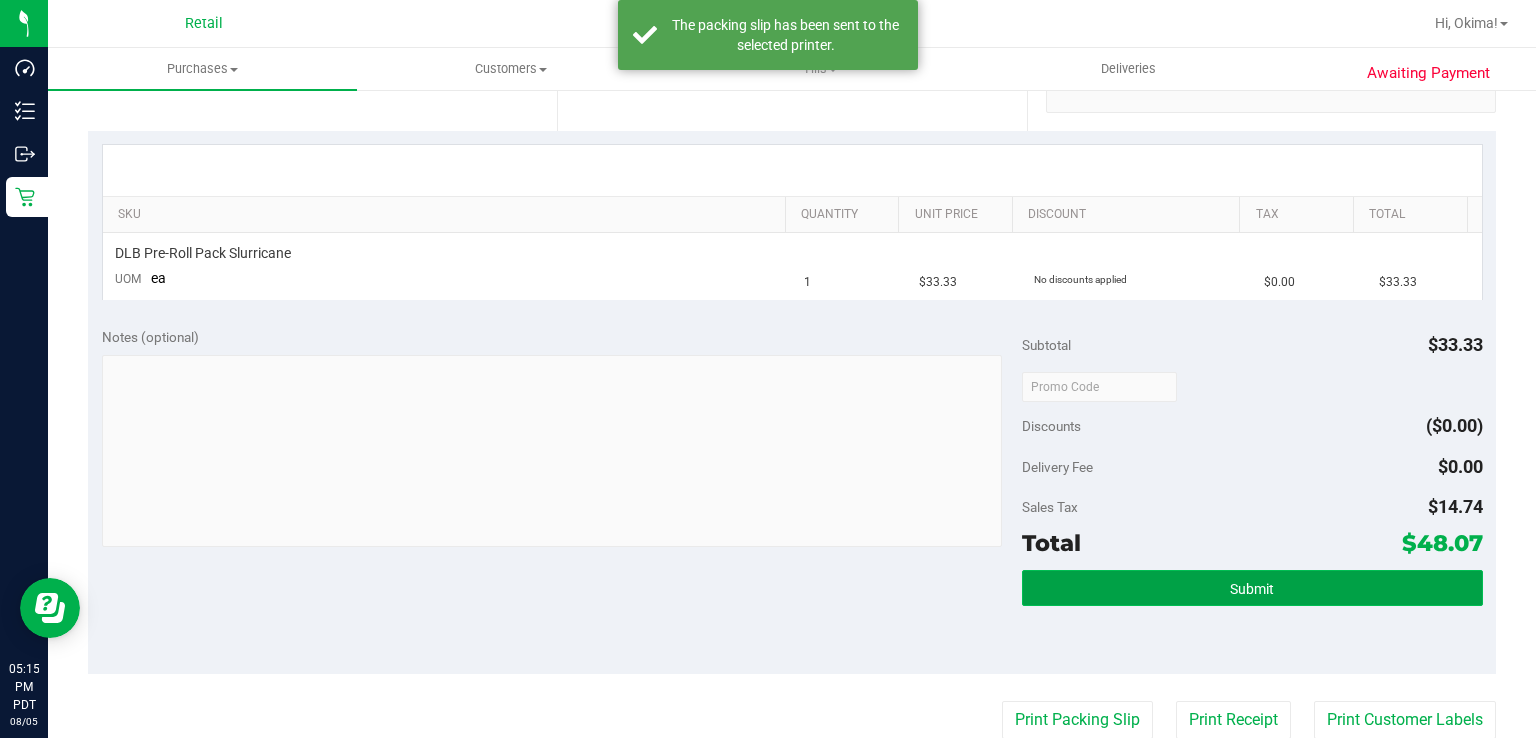 click on "Submit" at bounding box center [1252, 588] 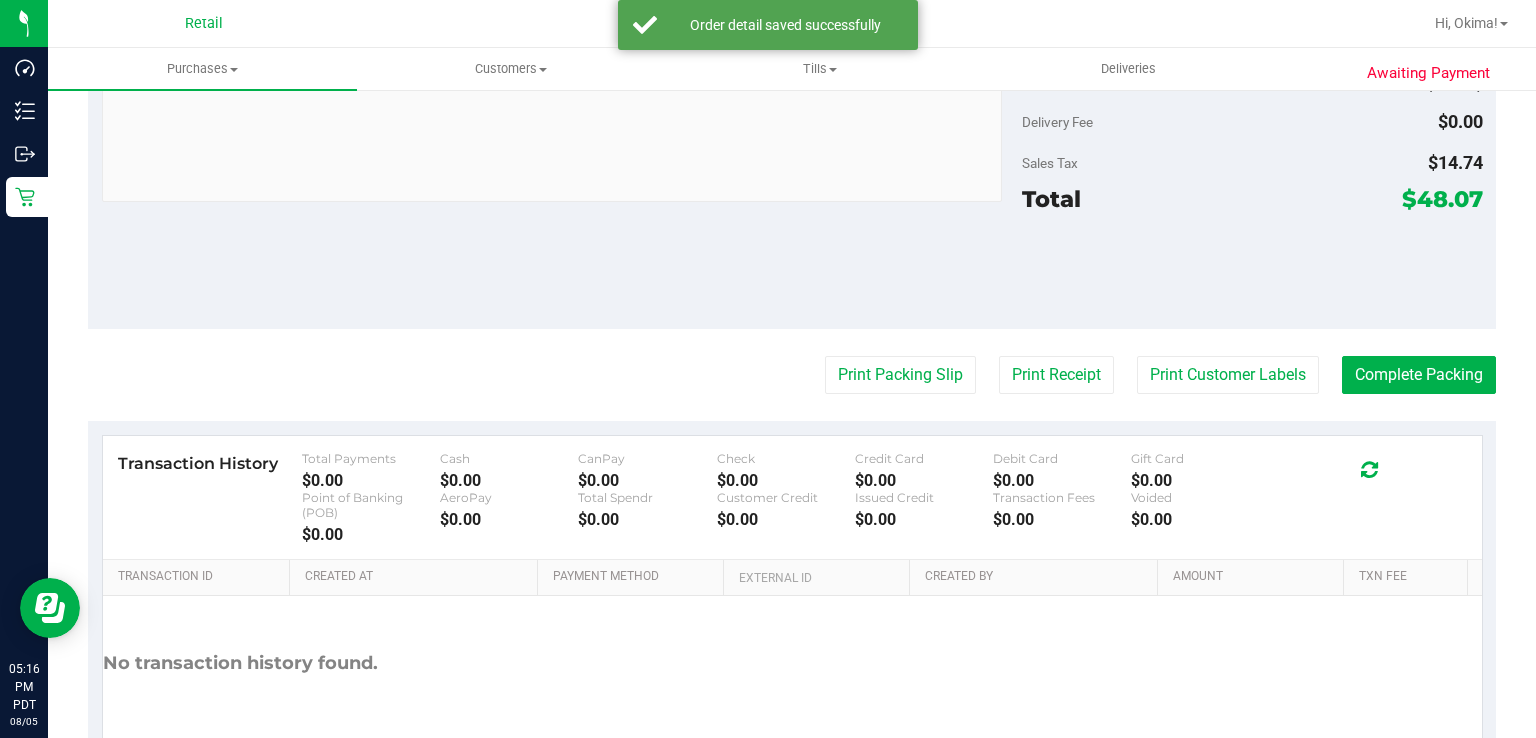scroll, scrollTop: 850, scrollLeft: 0, axis: vertical 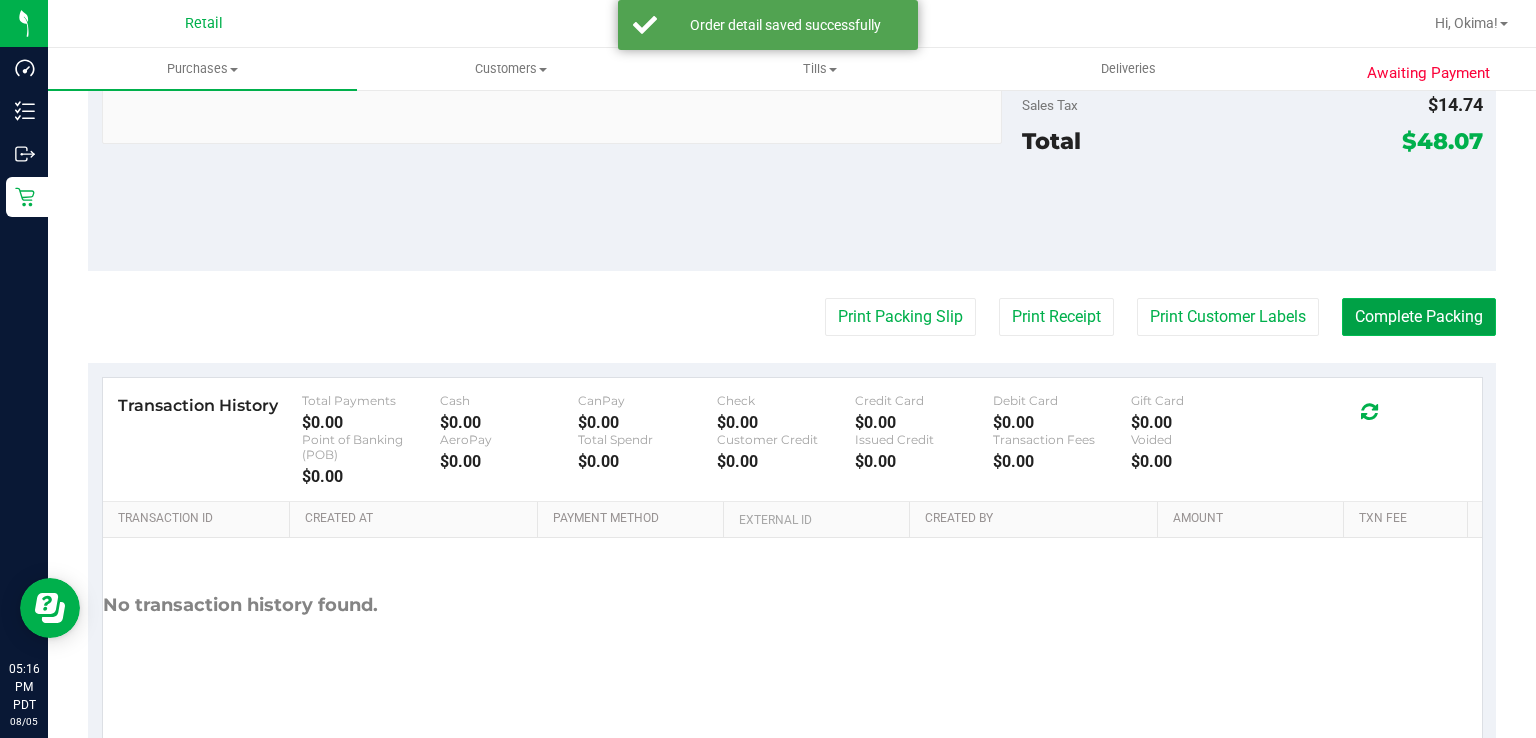 click on "Complete Packing" at bounding box center [1419, 317] 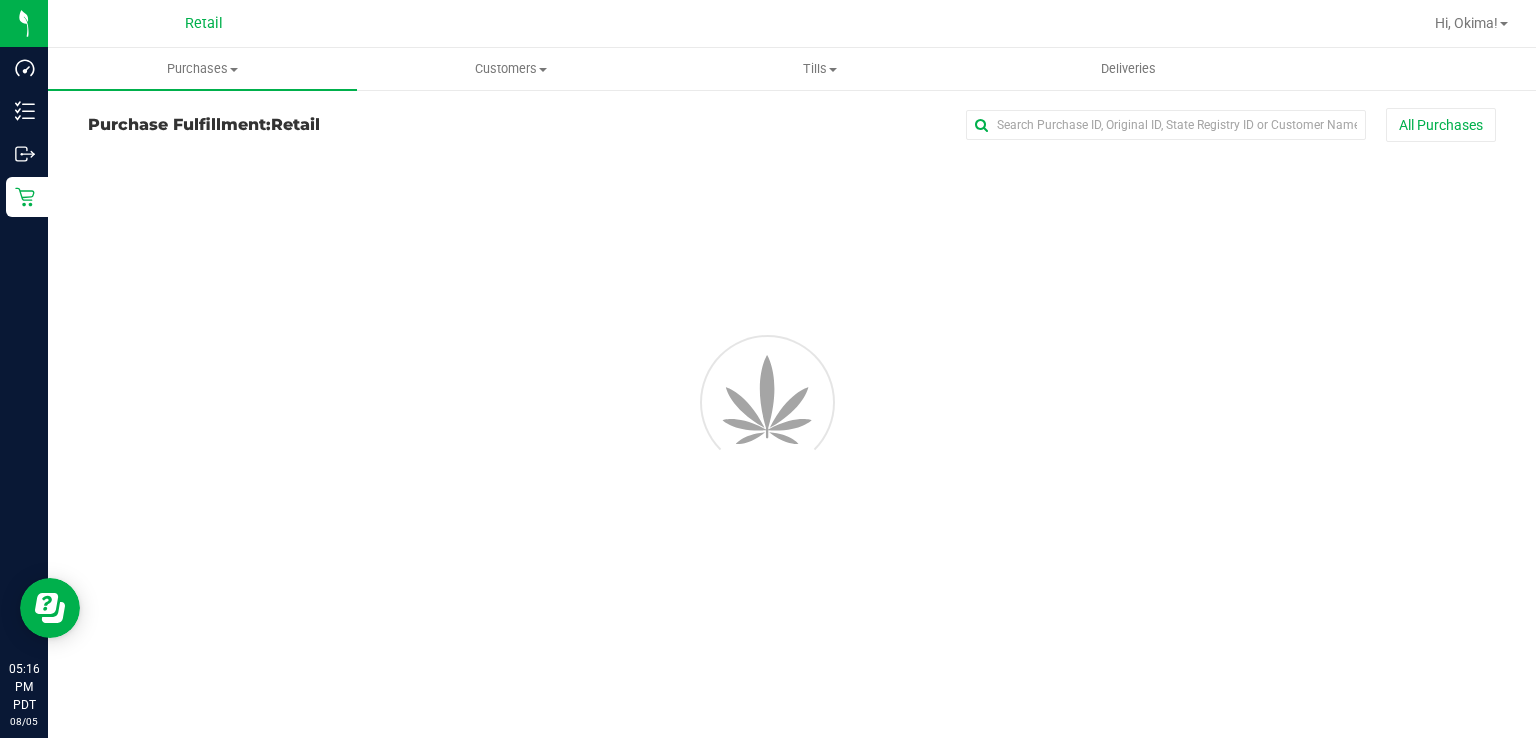 scroll, scrollTop: 0, scrollLeft: 0, axis: both 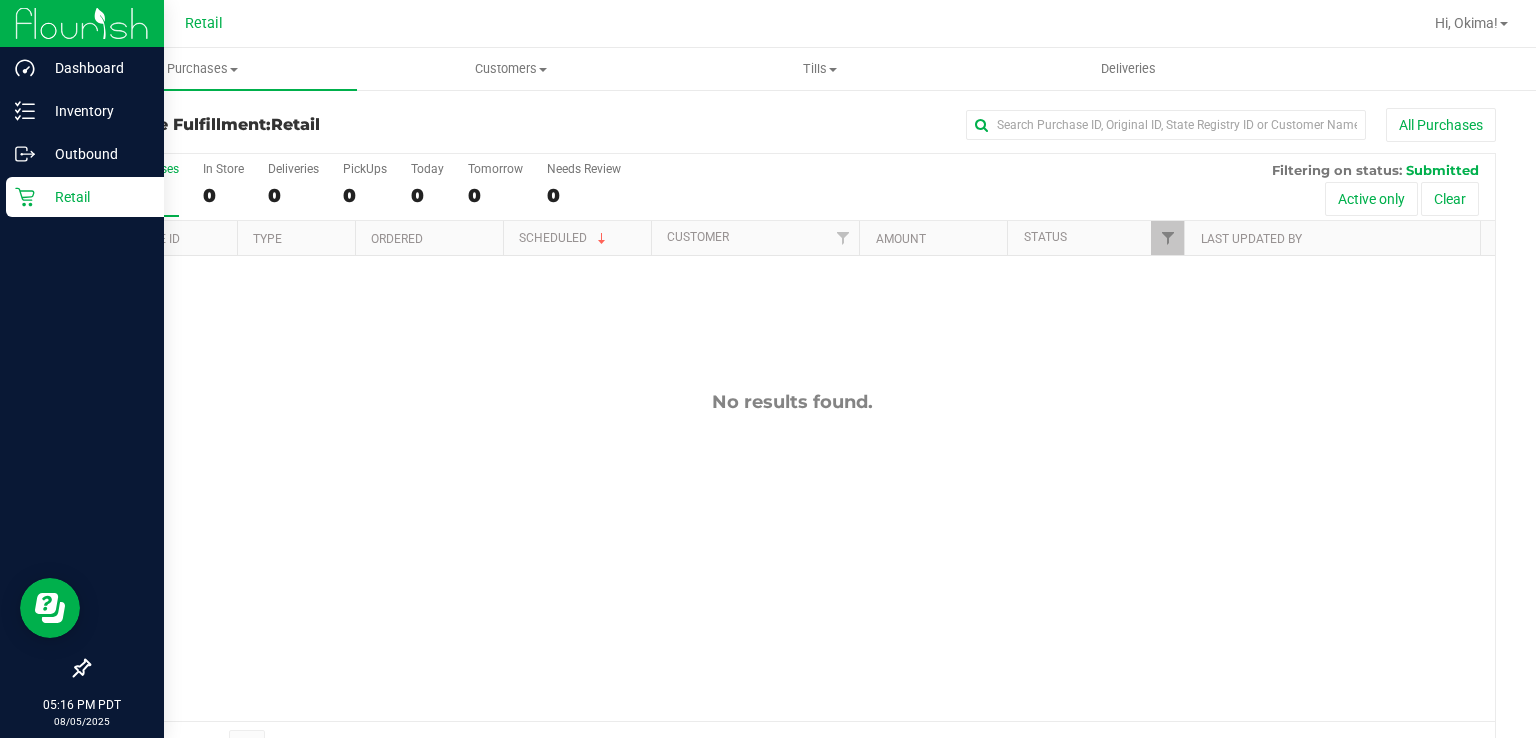 click on "Retail" at bounding box center (82, 198) 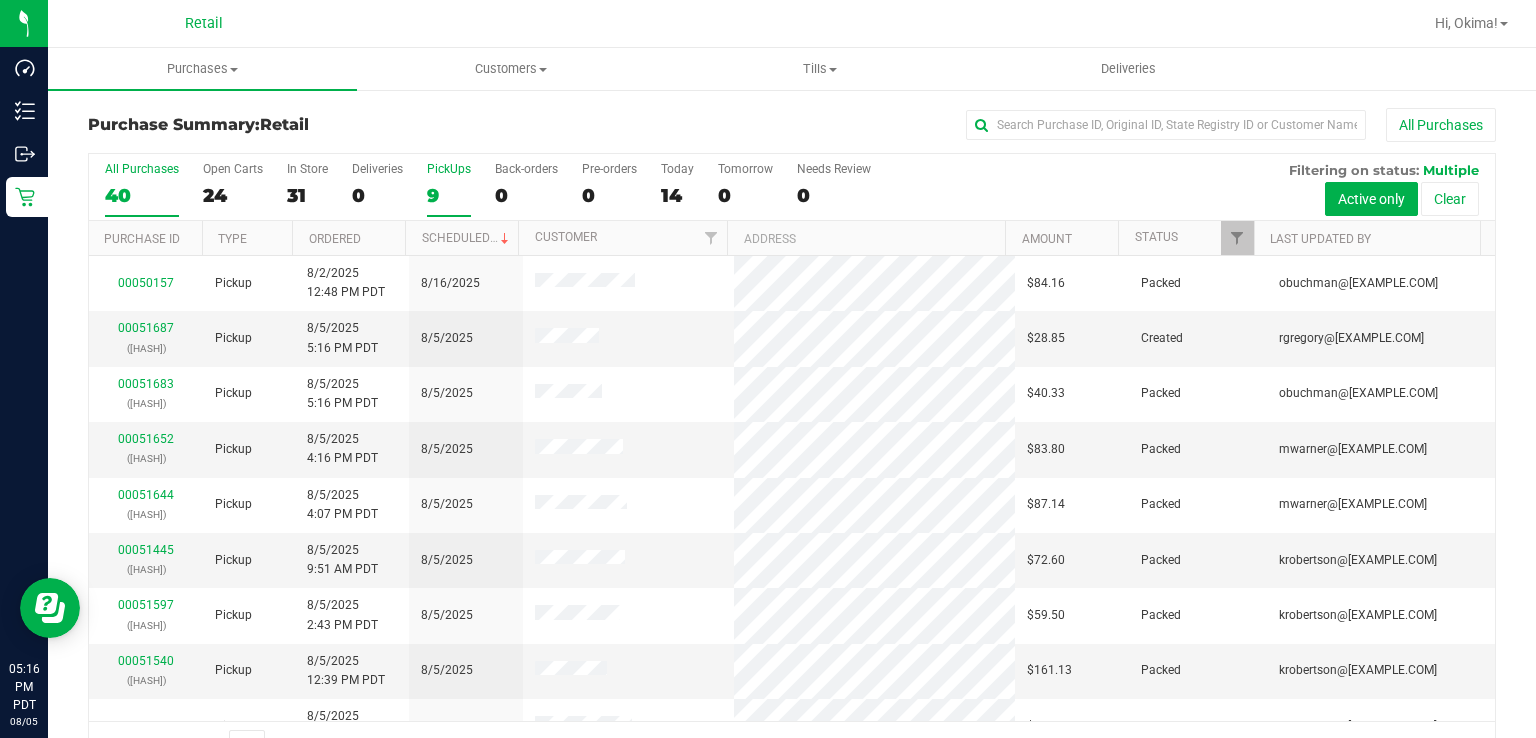 click on "PickUps
9" at bounding box center (449, 189) 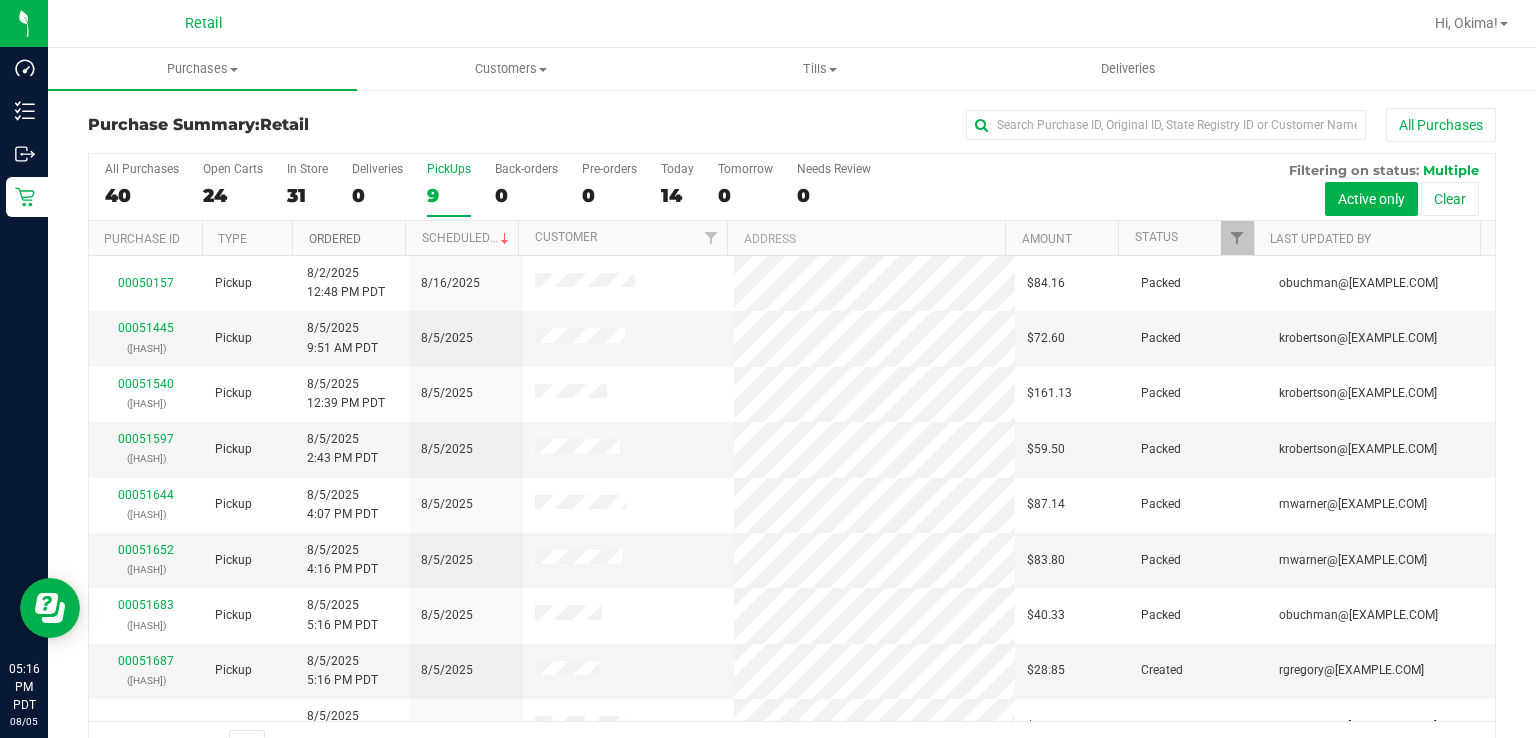 click on "Ordered" at bounding box center [335, 239] 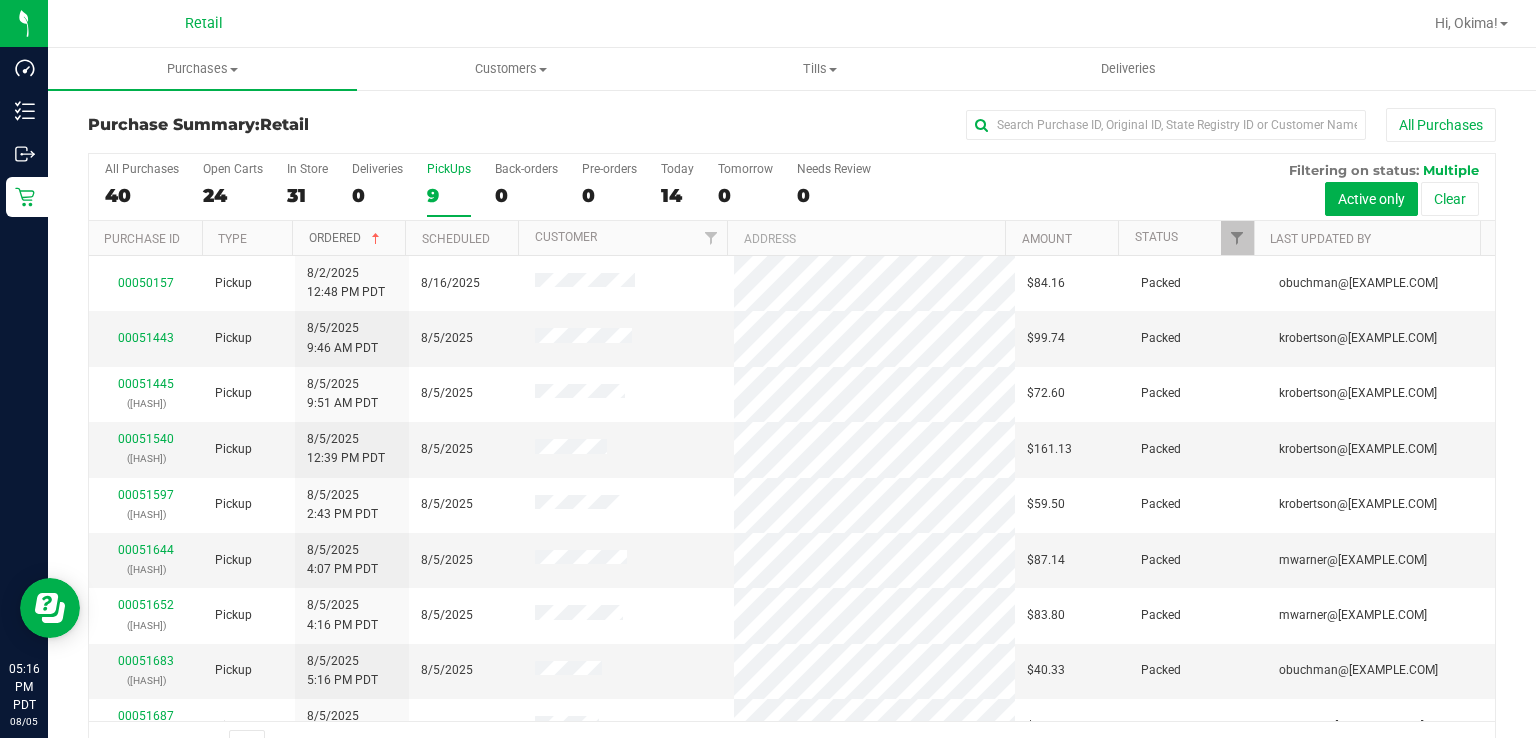 scroll, scrollTop: 31, scrollLeft: 0, axis: vertical 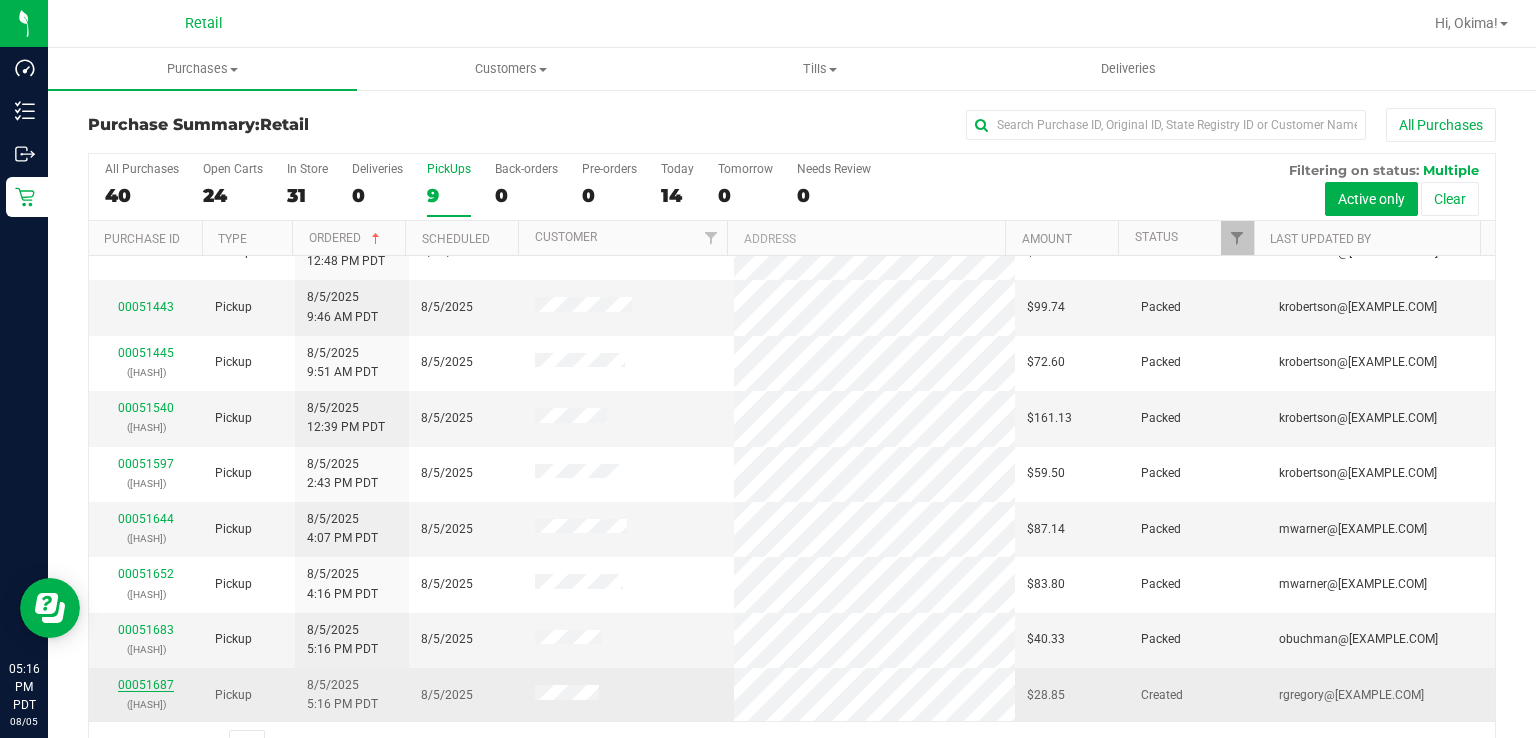 click on "00051687" at bounding box center [146, 685] 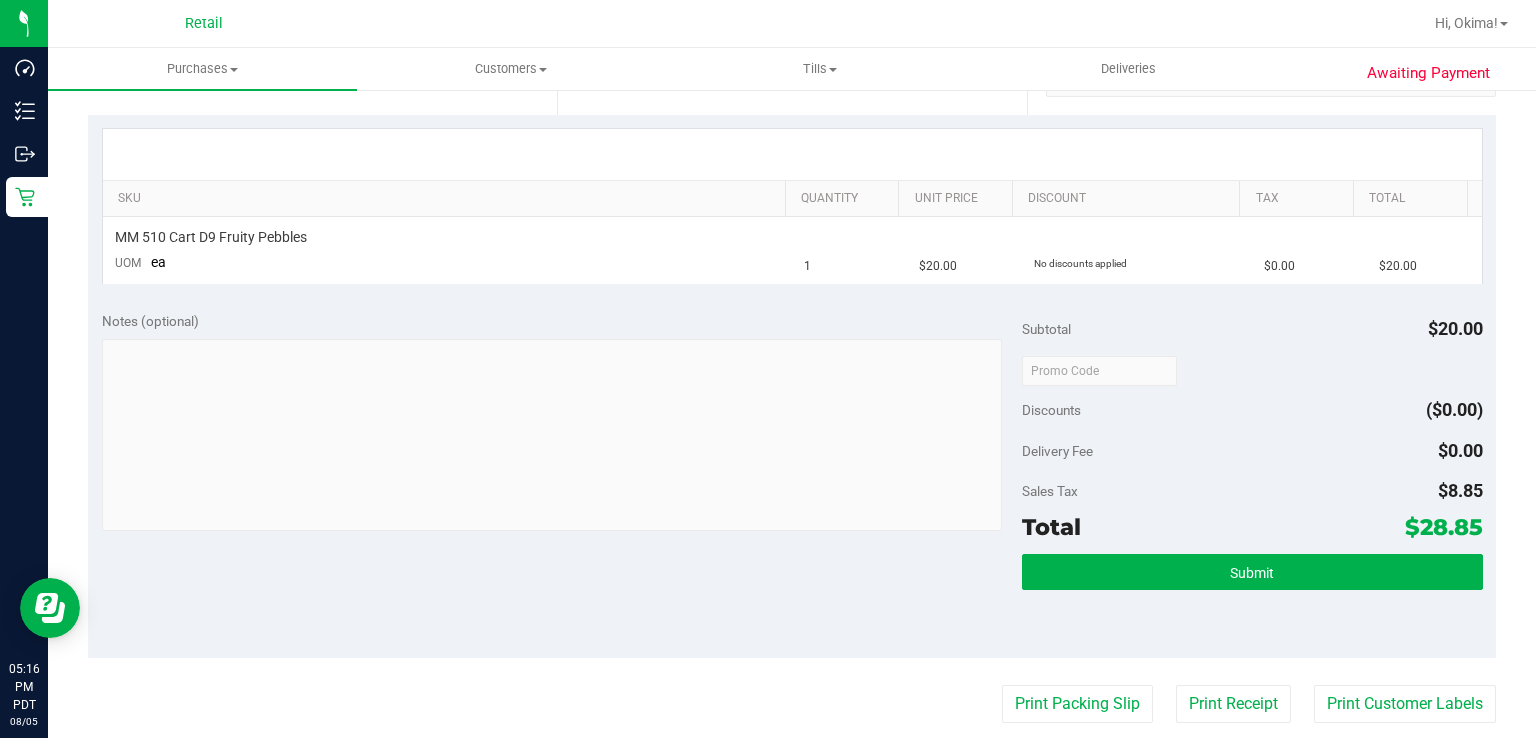scroll, scrollTop: 455, scrollLeft: 0, axis: vertical 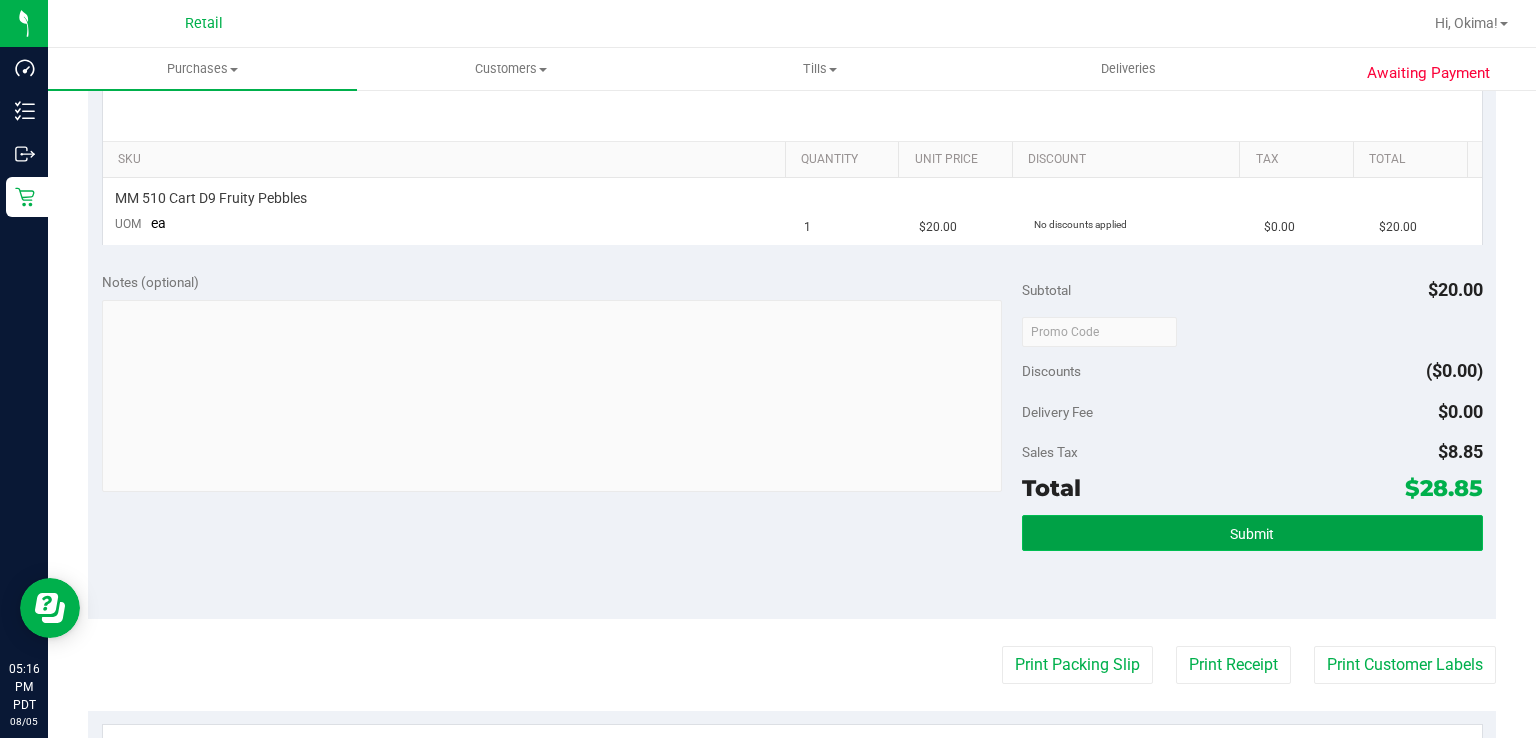 click on "Submit" at bounding box center (1252, 533) 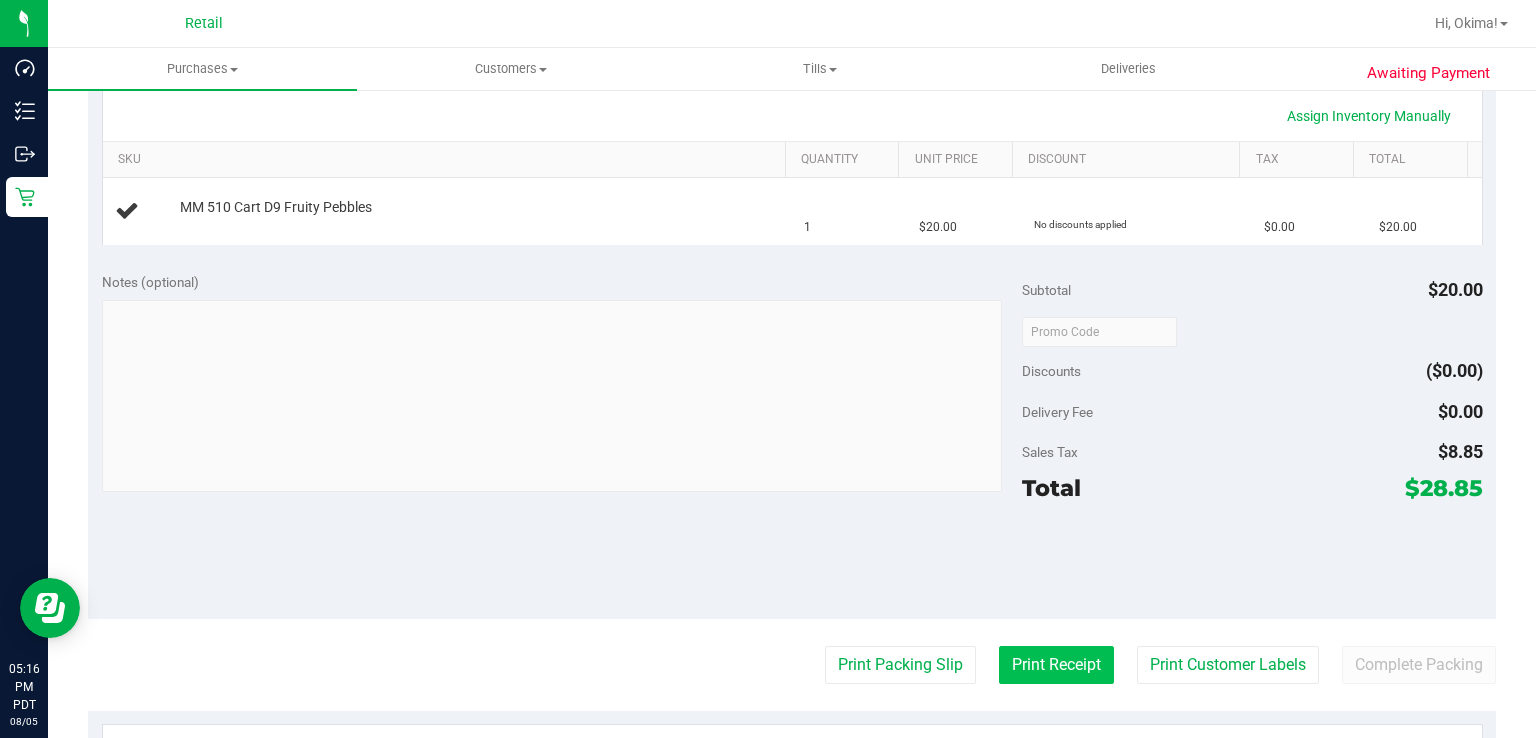 click on "Print Receipt" at bounding box center [1056, 665] 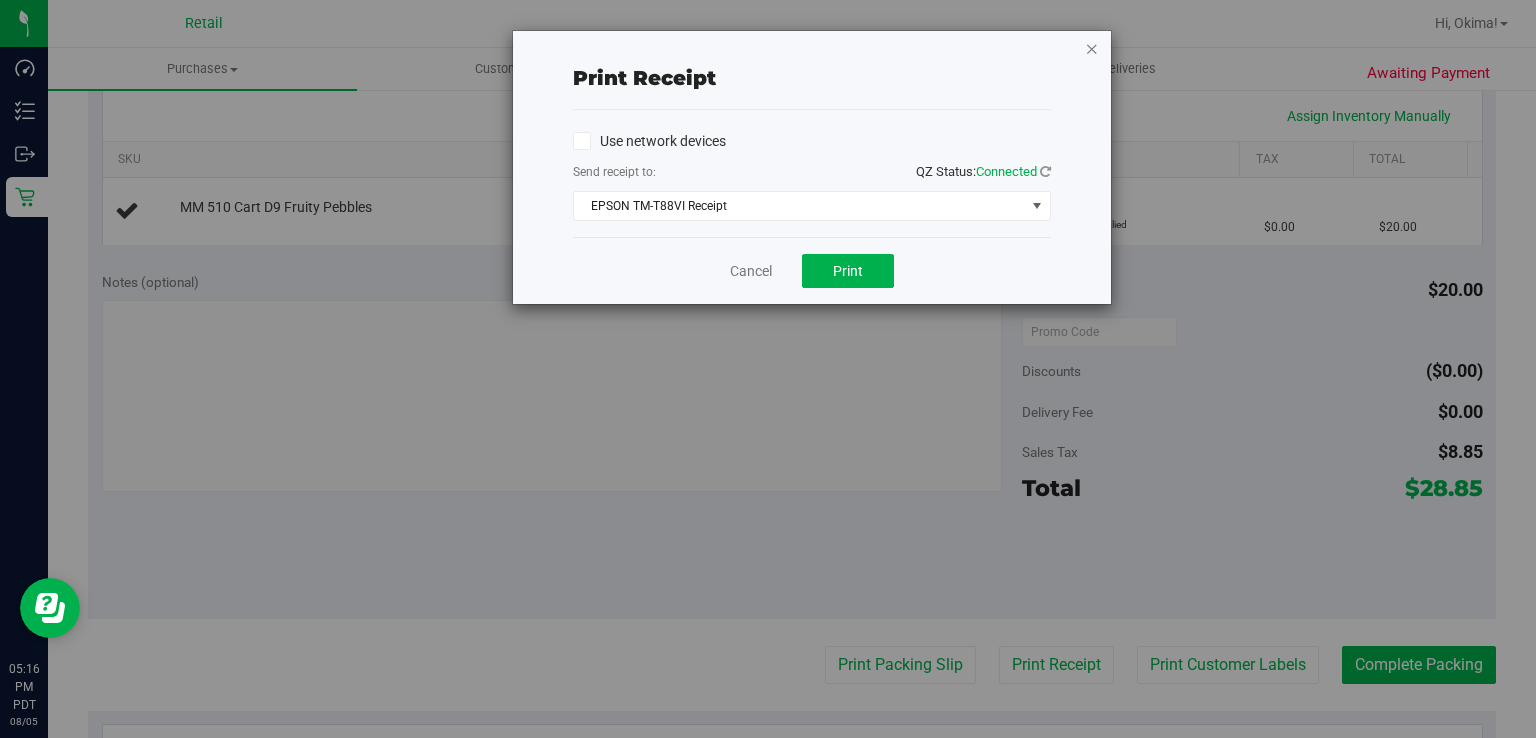 click at bounding box center (1092, 48) 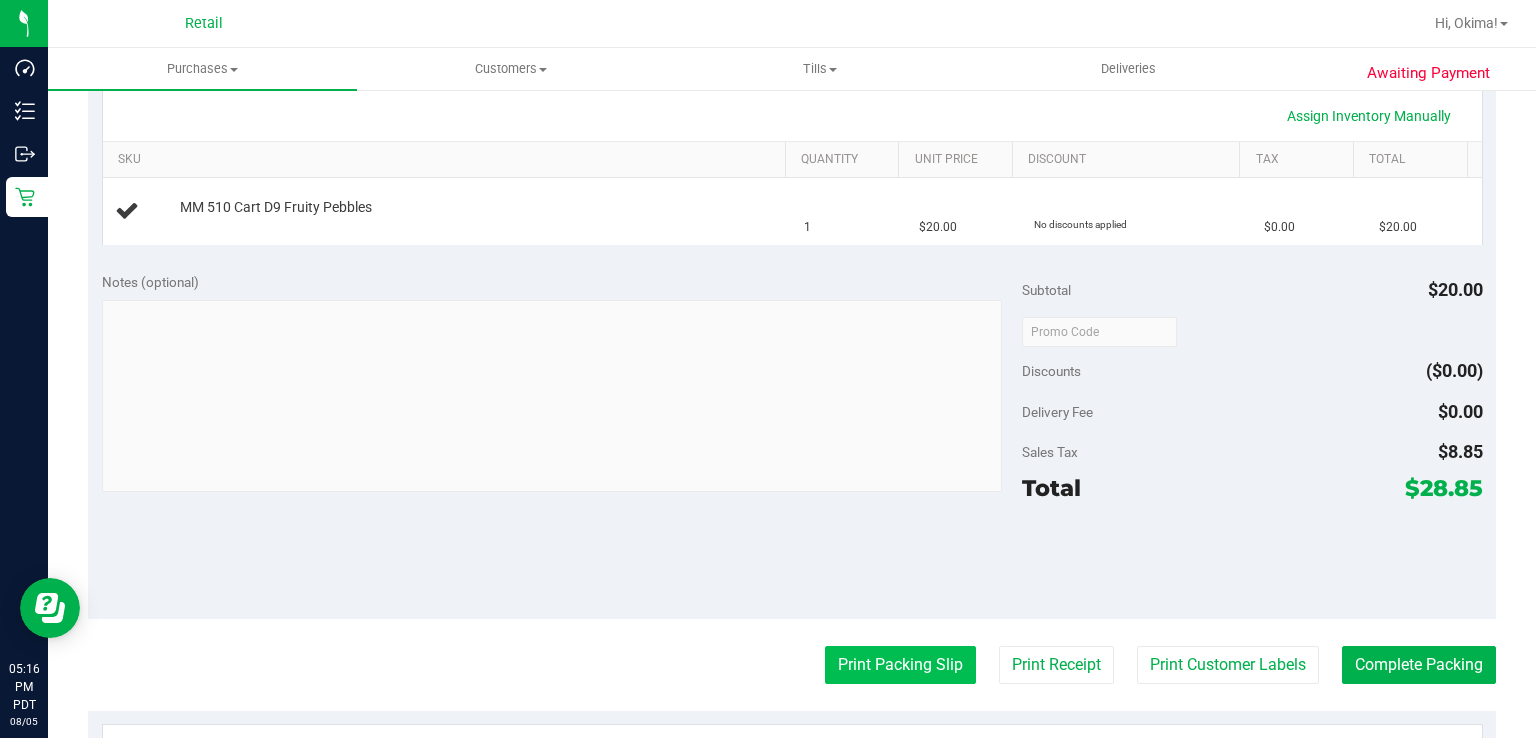 click on "Print Packing Slip" at bounding box center (900, 665) 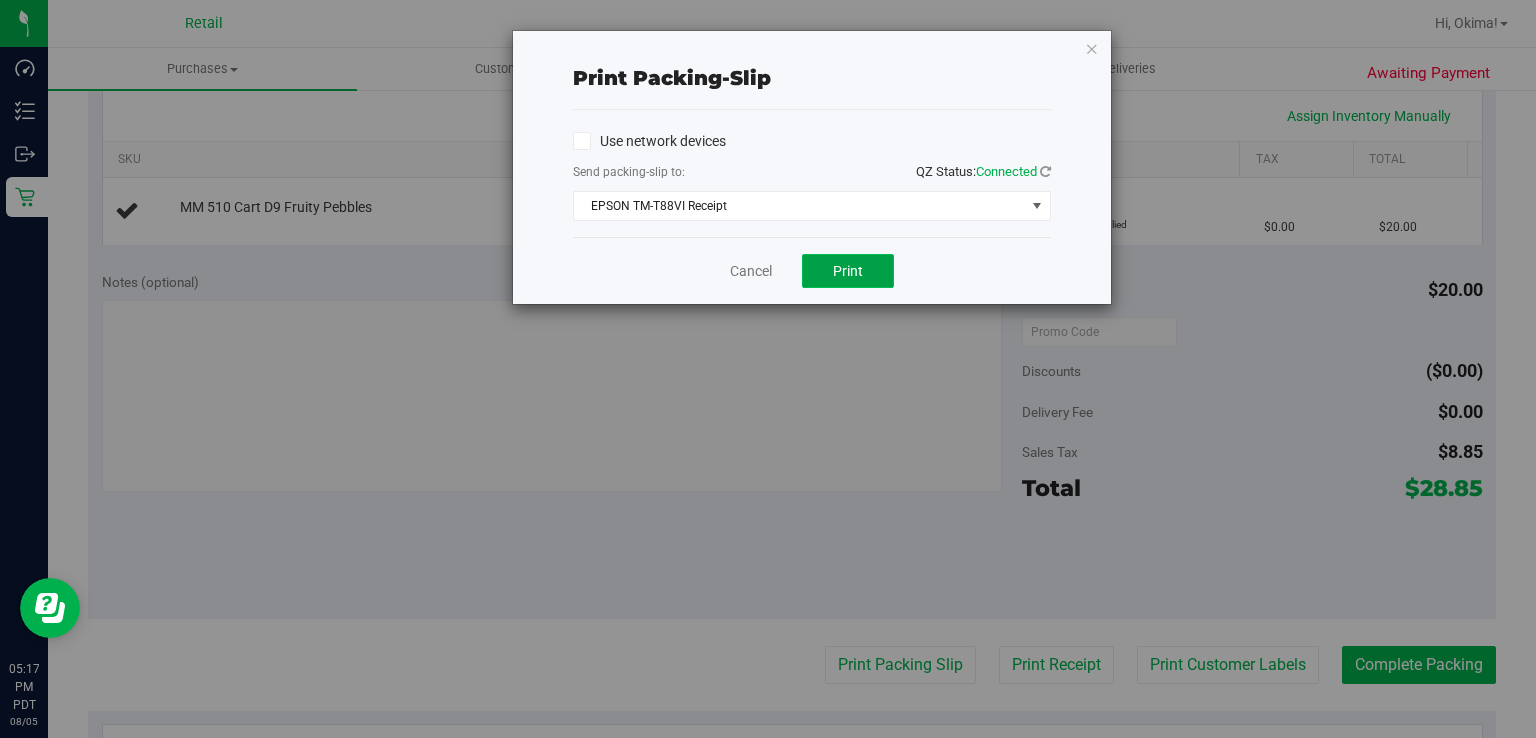 click on "Print" at bounding box center [848, 271] 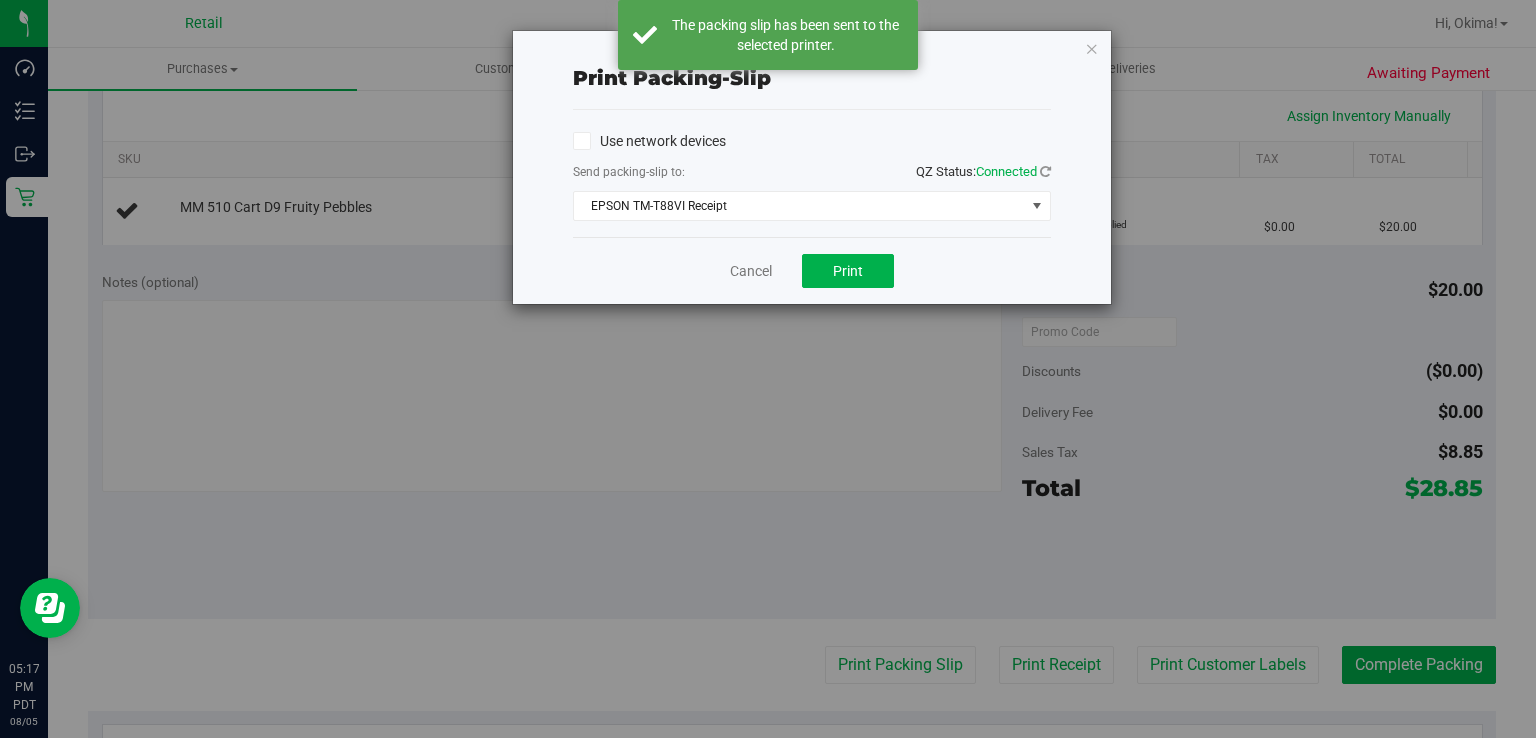 click on "Print packing-slip
Use network devices
Send packing-slip to:
QZ Status:   Connected
EPSON TM-T88VI Receipt Choose printer EPSON TM-T88VI Receipt Fax Foxit PhantomPDF Printer HPAF46F9.localdomain (HP OfficeJet Pro 8020 series) HPC80C57.localdomain (HP OfficeJet Pro 8020 series) HPEEFB42 (HP OfficeJet Pro 8020 series) HPI73DED3 (HP OfficeJet Pro 8130e series) Microsoft Print to PDF Microsoft XPS Document Writer
Cancel
Print" at bounding box center [775, 369] 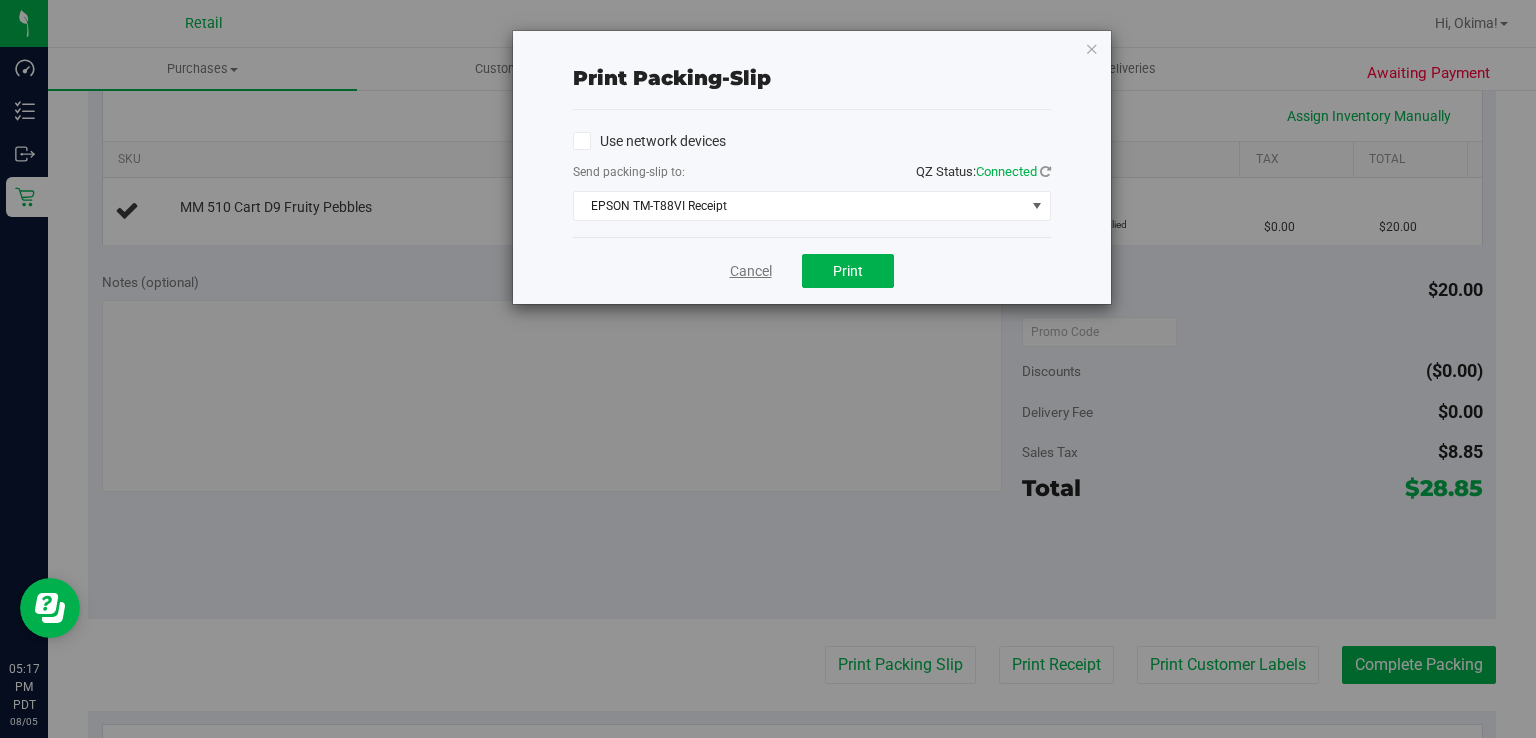 click on "Cancel" at bounding box center (751, 271) 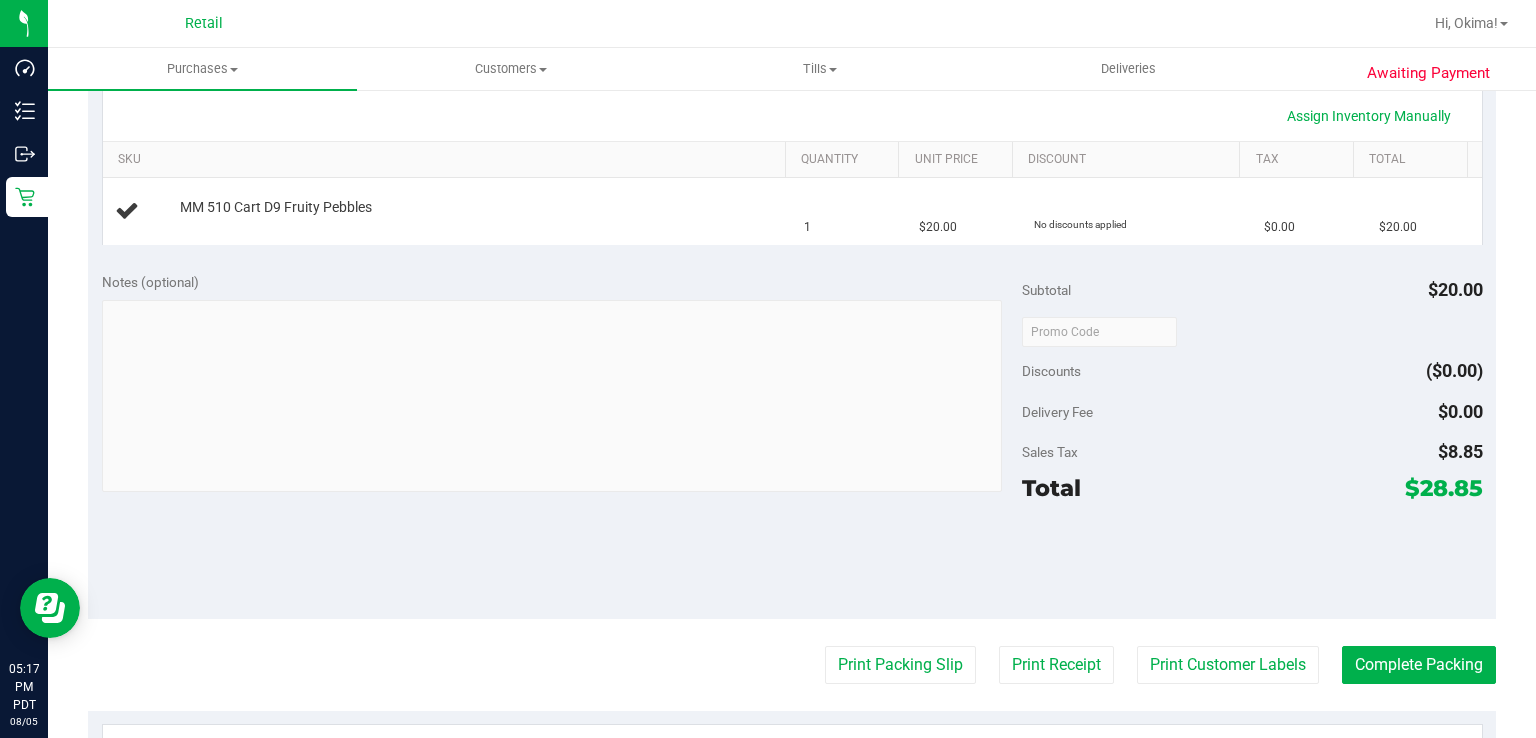 type 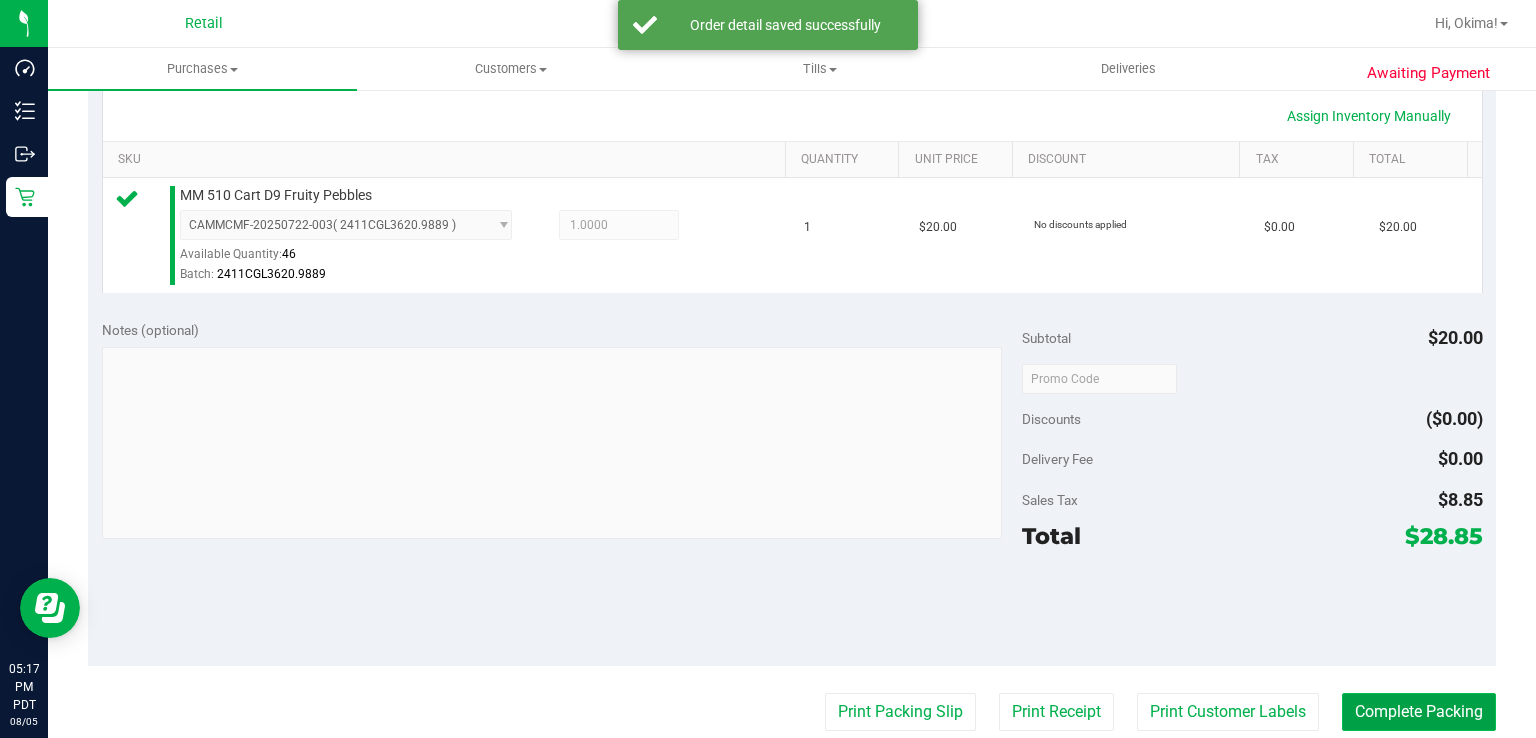 click on "Complete Packing" at bounding box center [1419, 712] 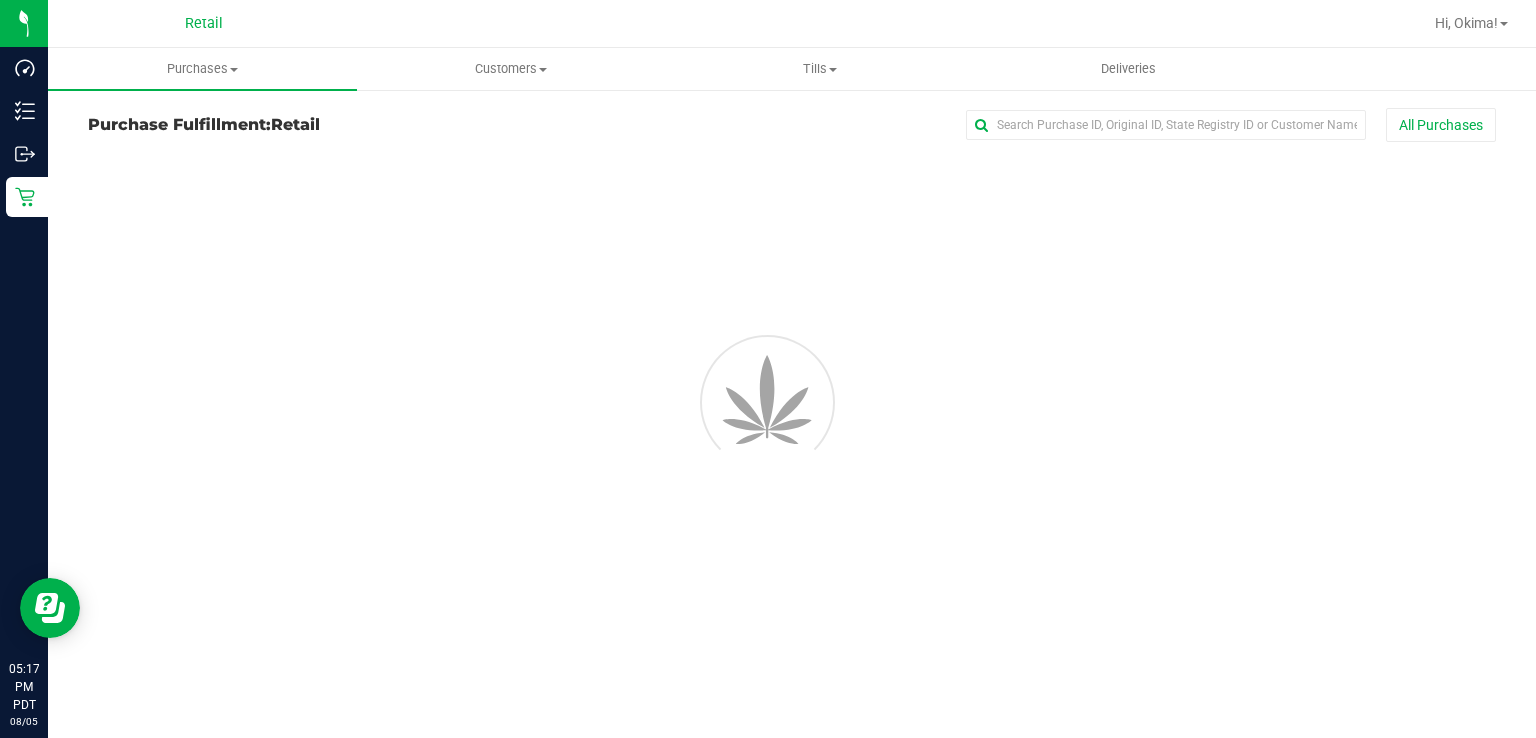 scroll, scrollTop: 0, scrollLeft: 0, axis: both 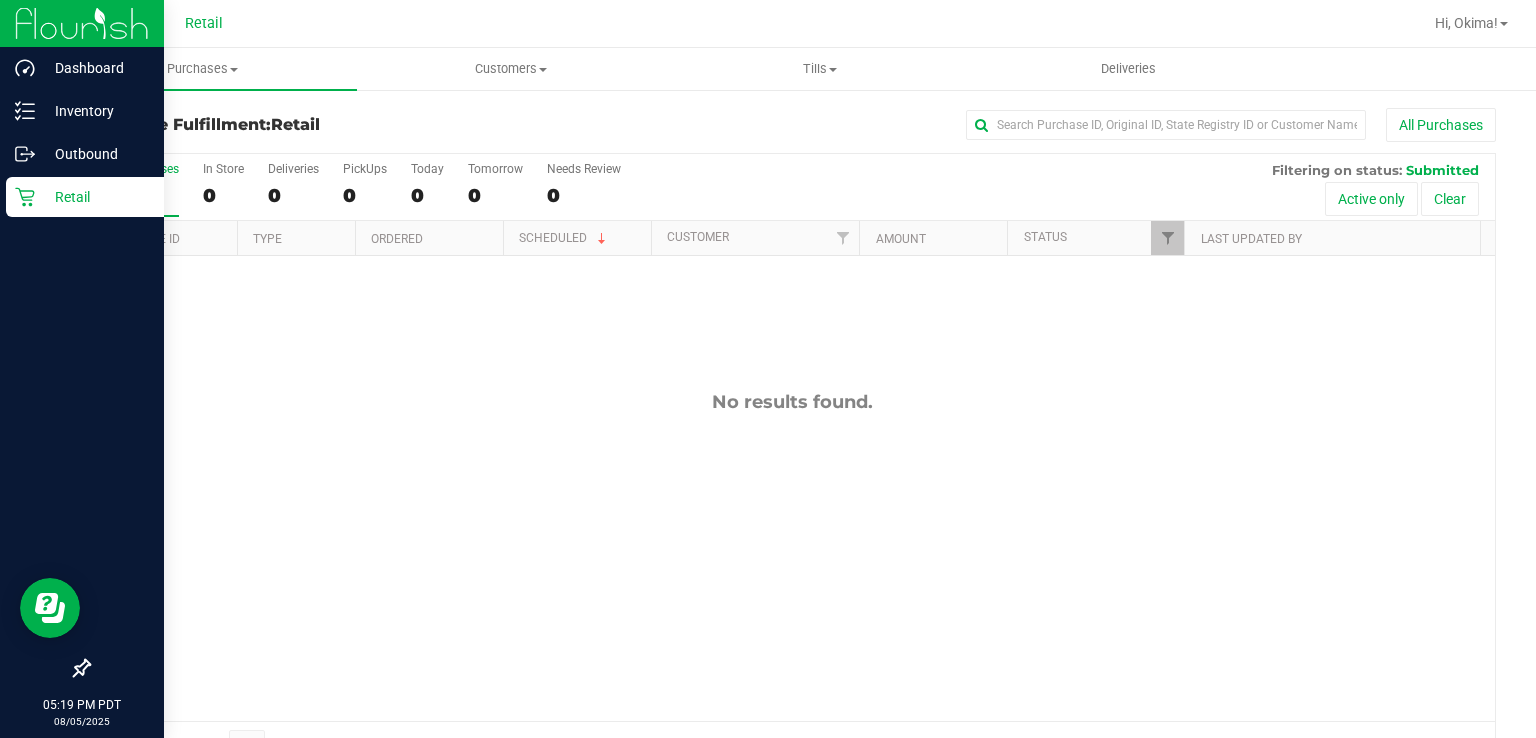 click on "Retail" at bounding box center (85, 197) 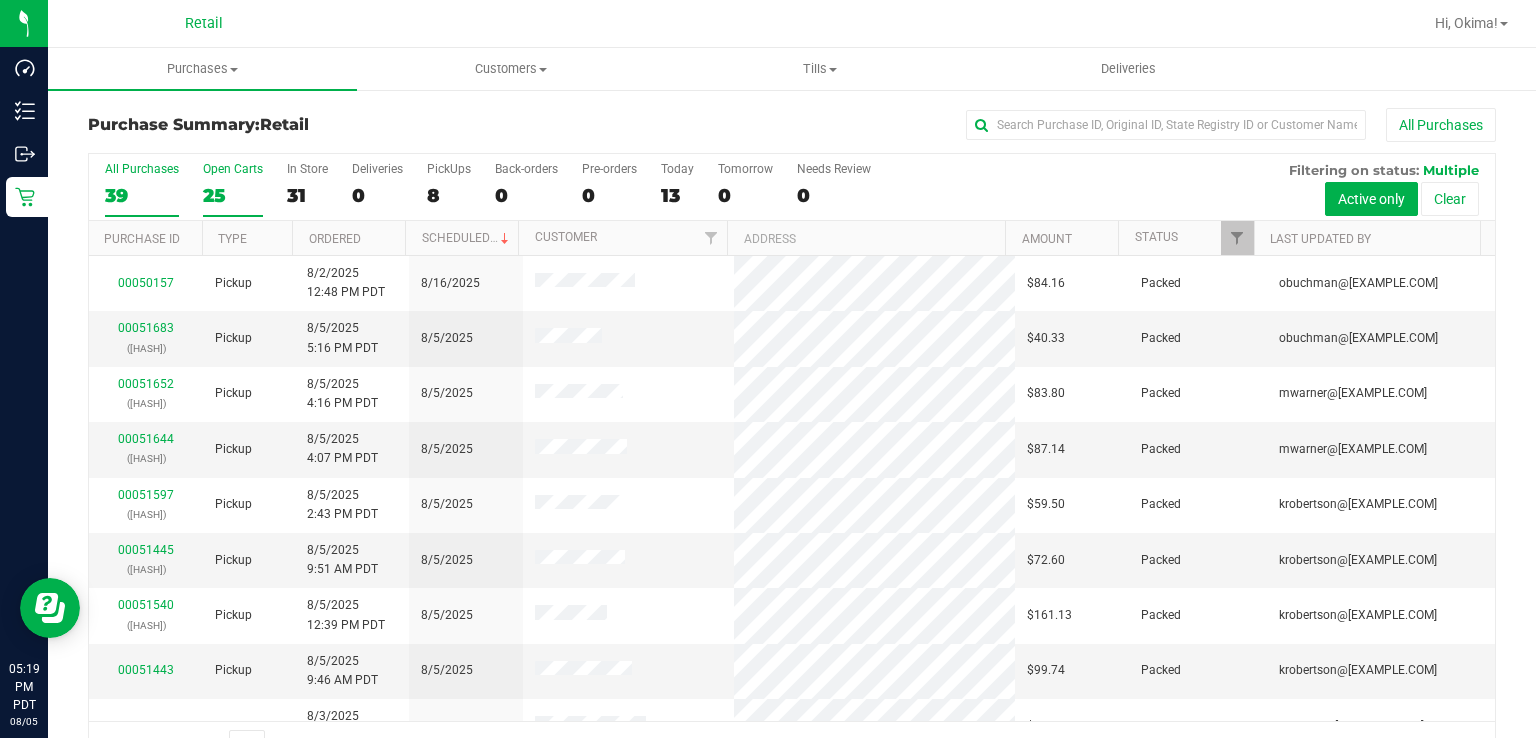 click on "25" at bounding box center [233, 195] 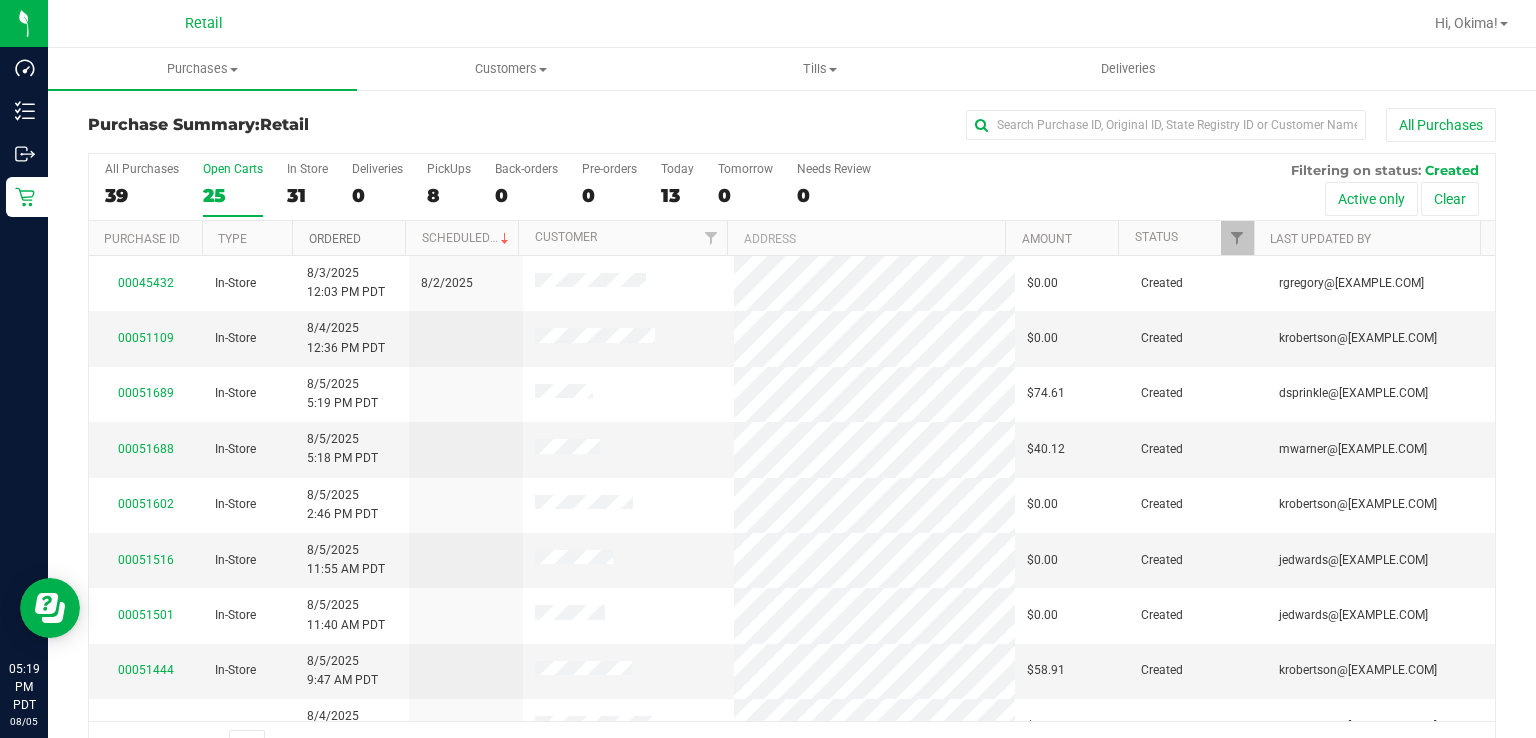 click on "Ordered" at bounding box center [335, 239] 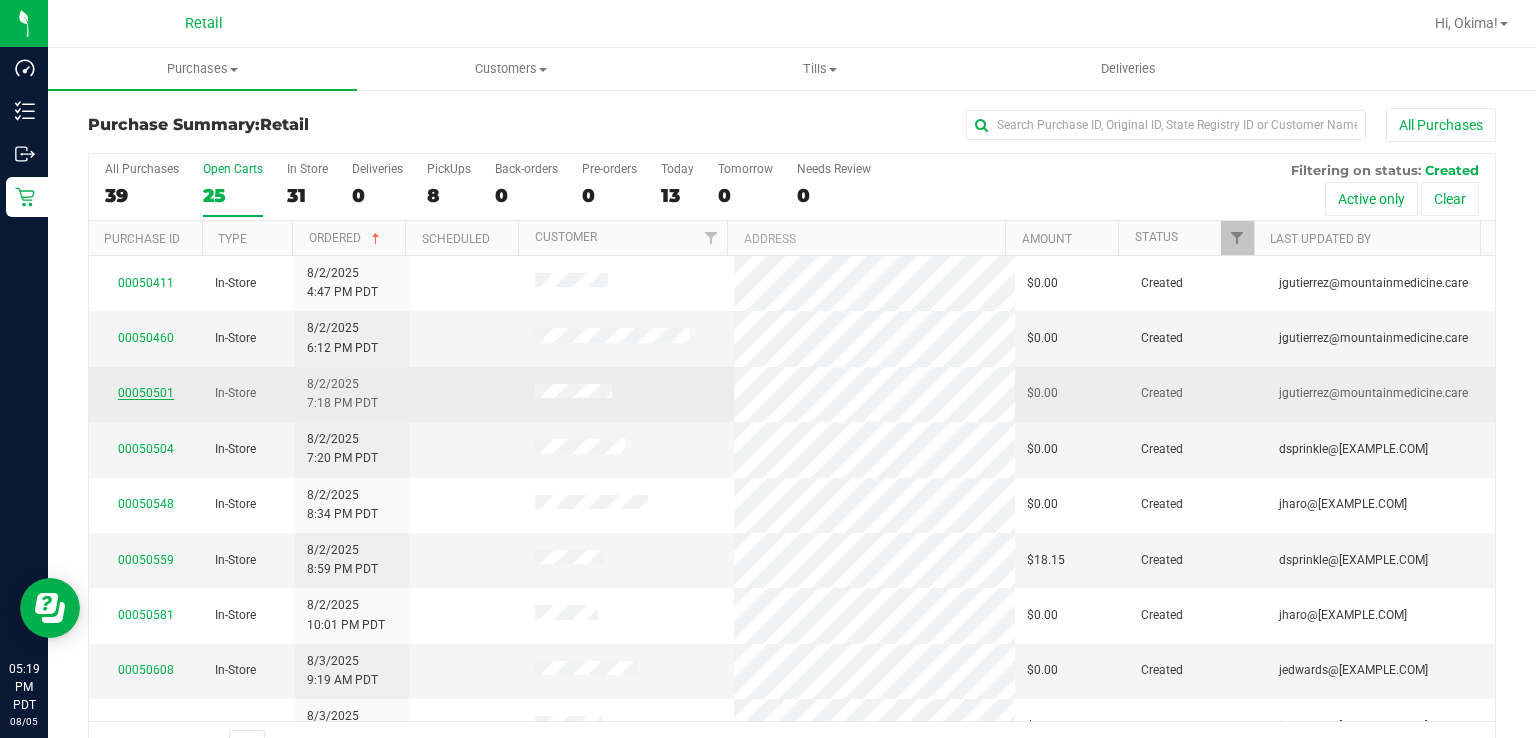 click on "00050501" at bounding box center [146, 393] 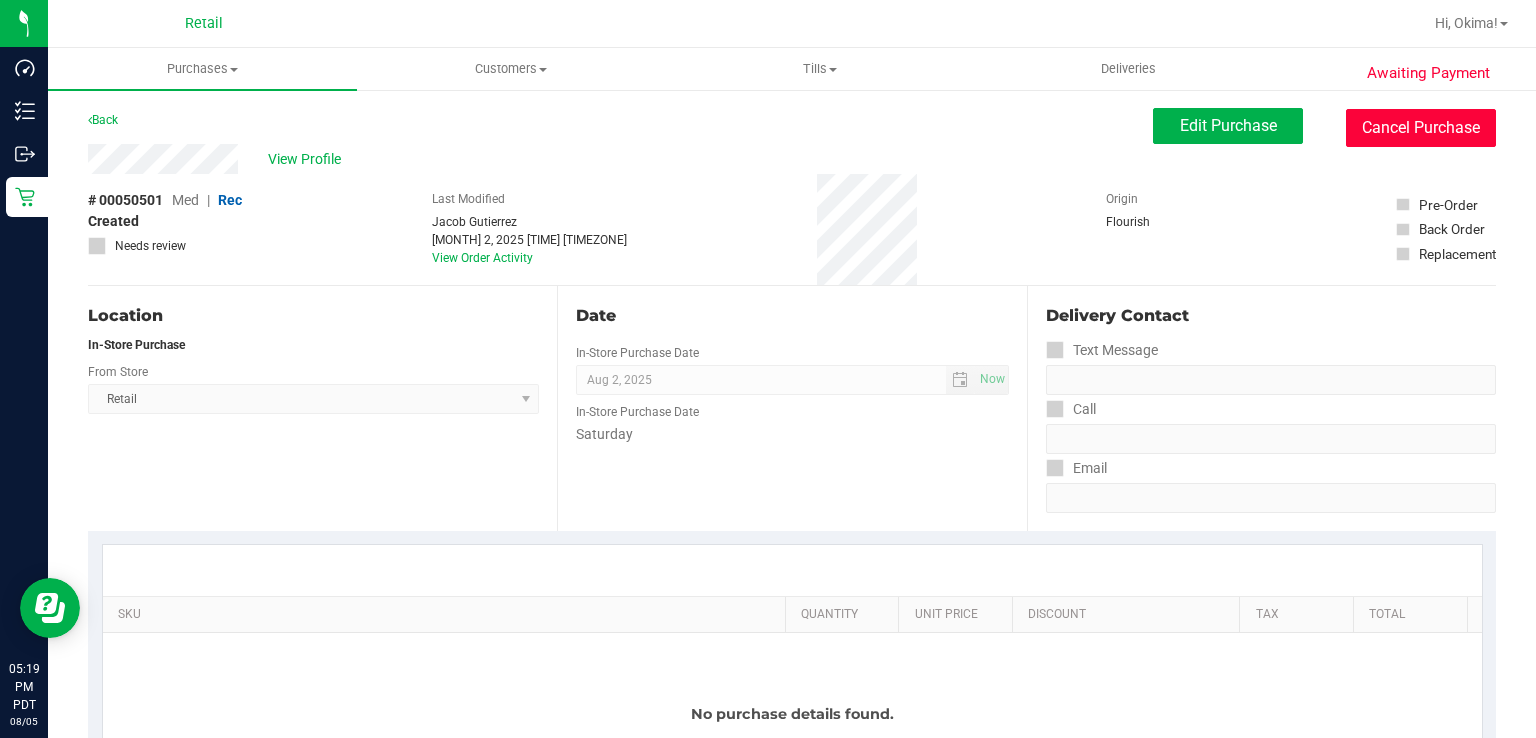 click on "Cancel Purchase" at bounding box center (1421, 128) 